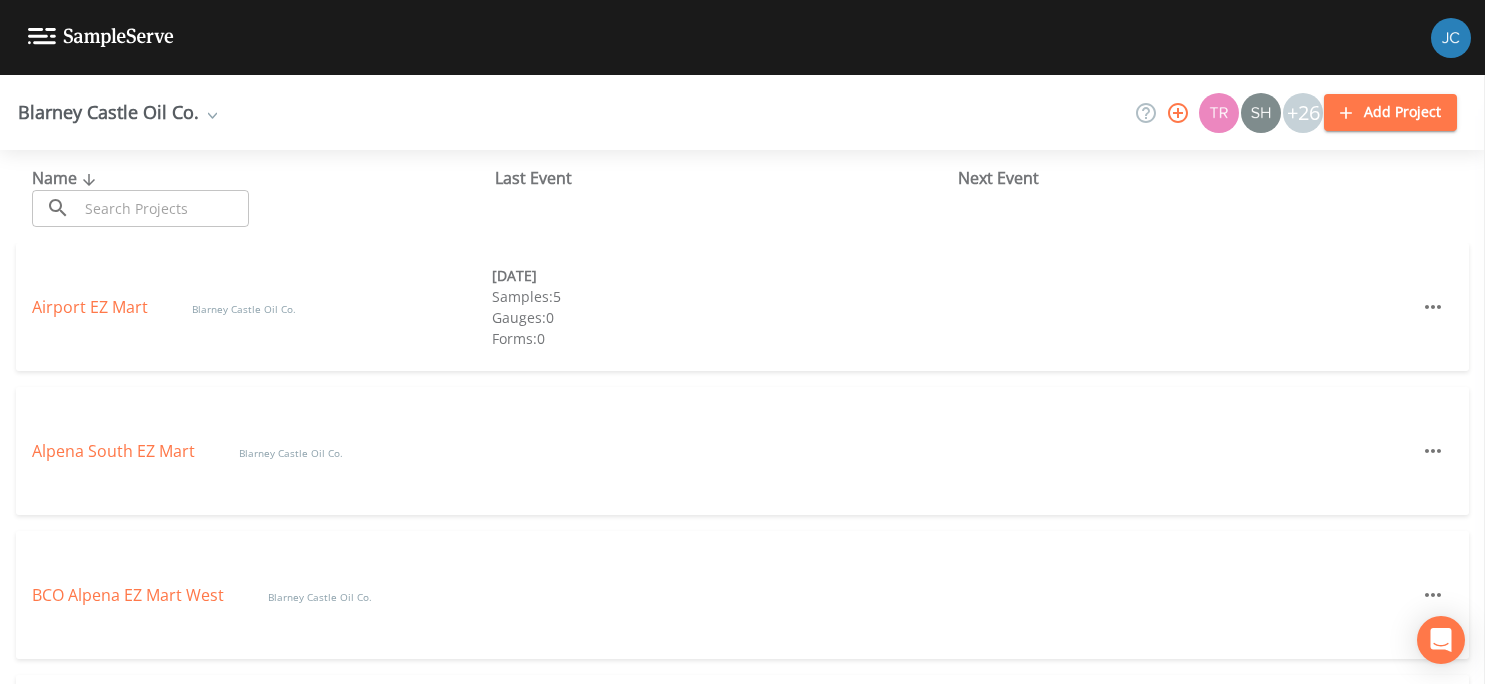 scroll, scrollTop: 0, scrollLeft: 0, axis: both 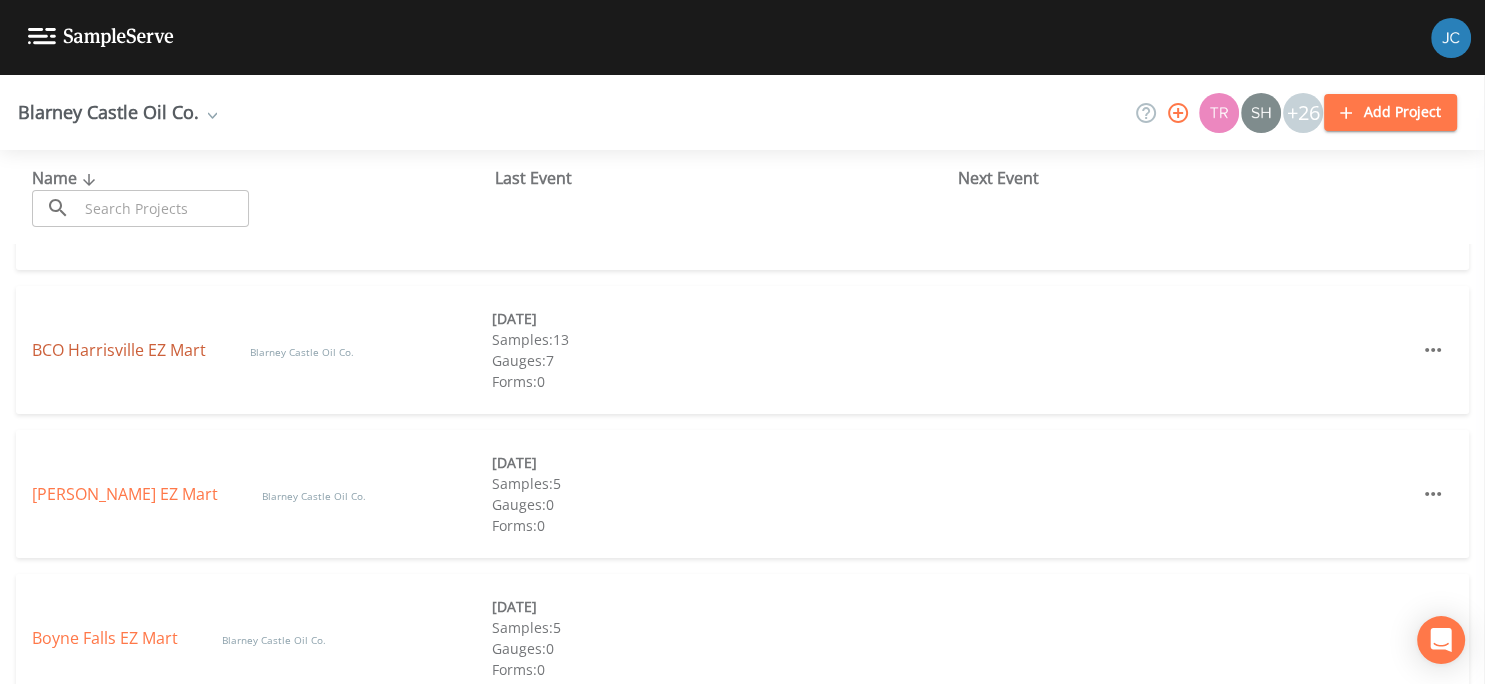 click on "BCO Harrisville EZ Mart" at bounding box center (121, 350) 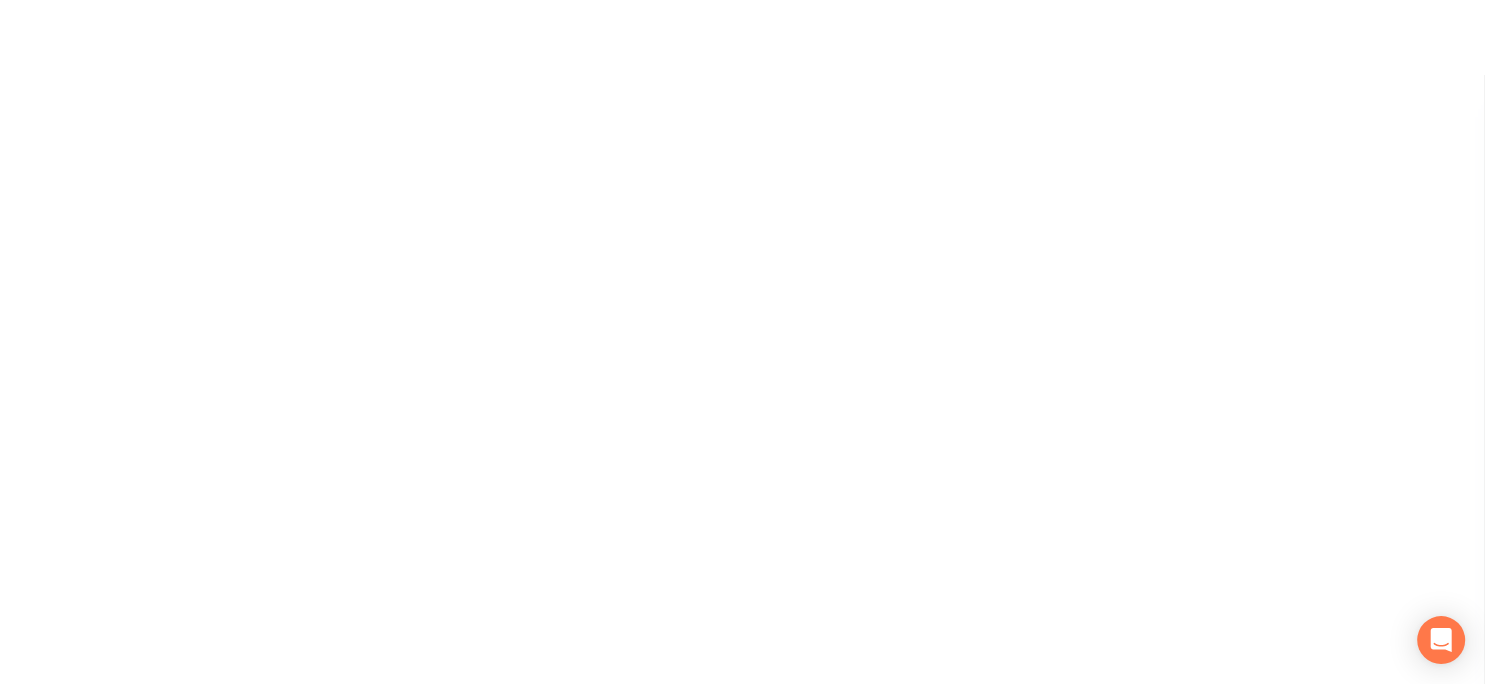 click at bounding box center (742, 304) 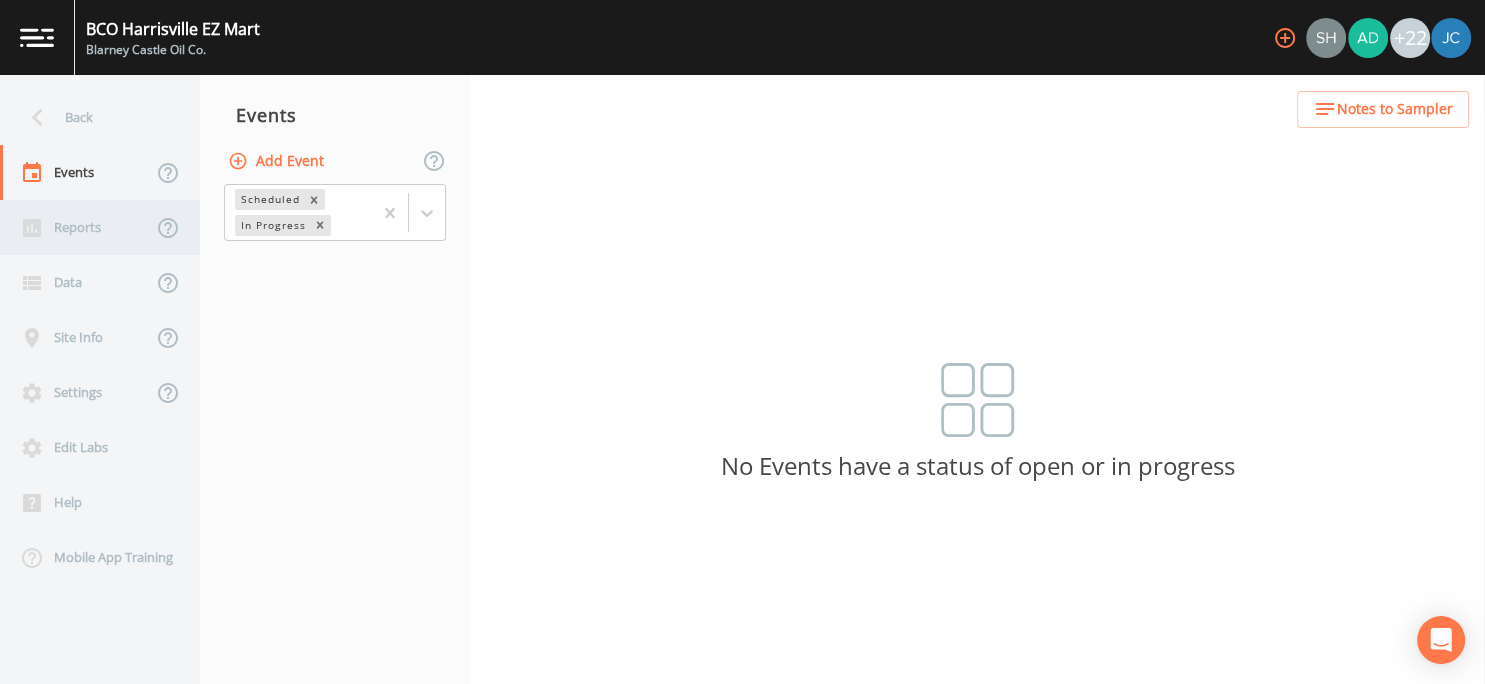 click on "Reports" at bounding box center (76, 227) 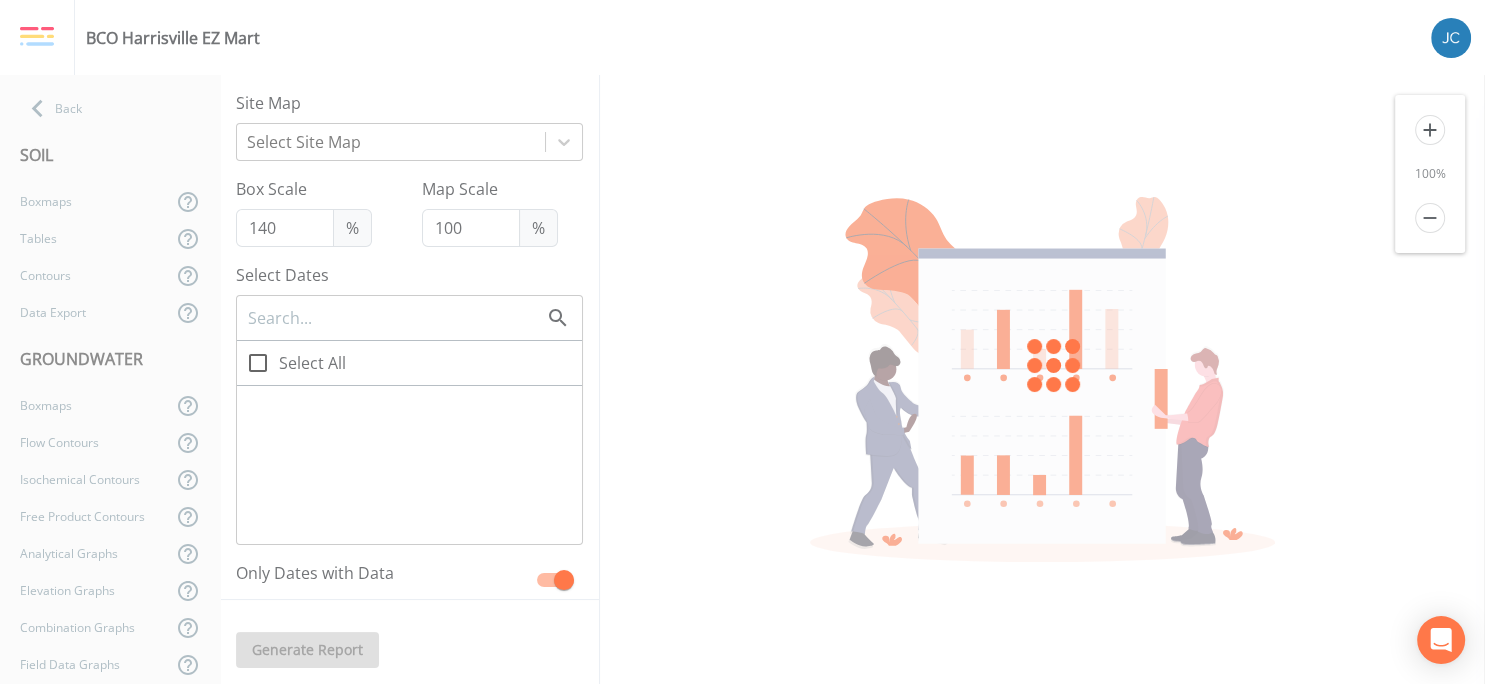 checkbox on "true" 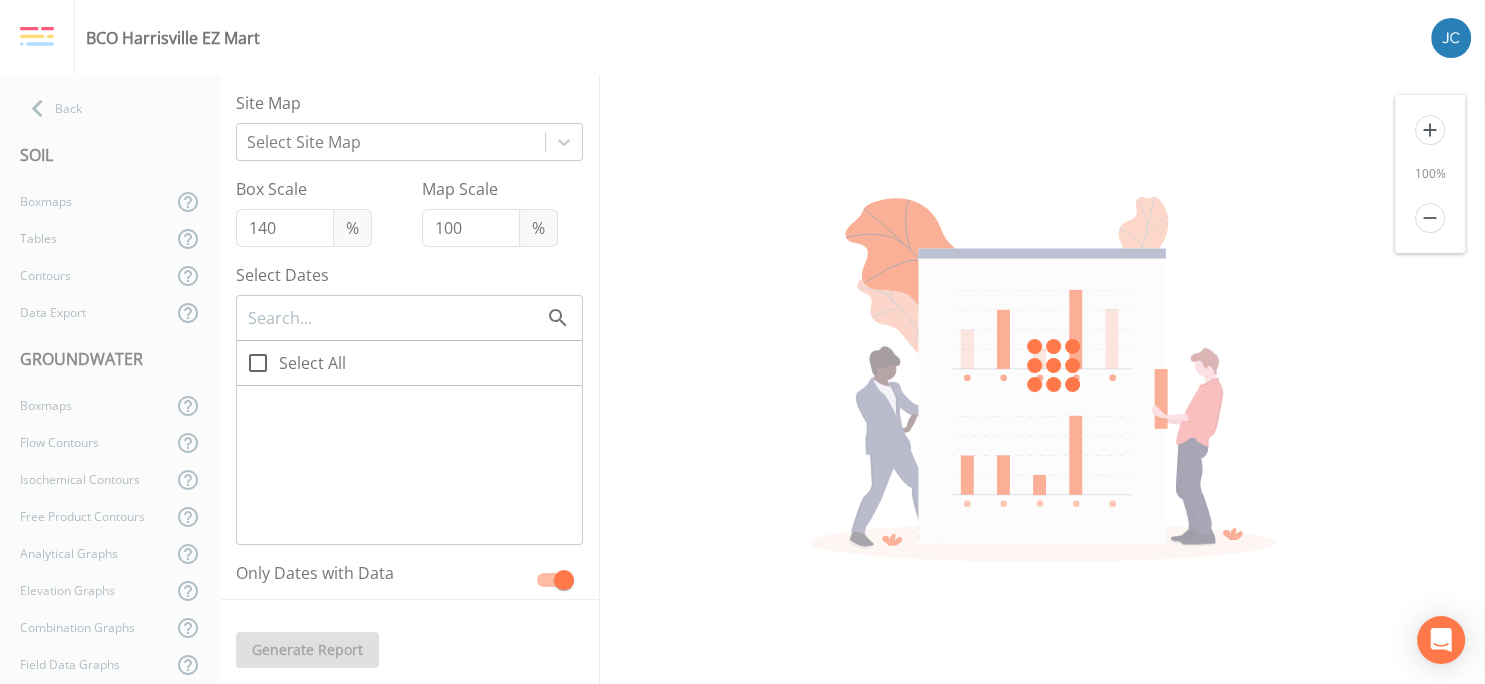 checkbox on "true" 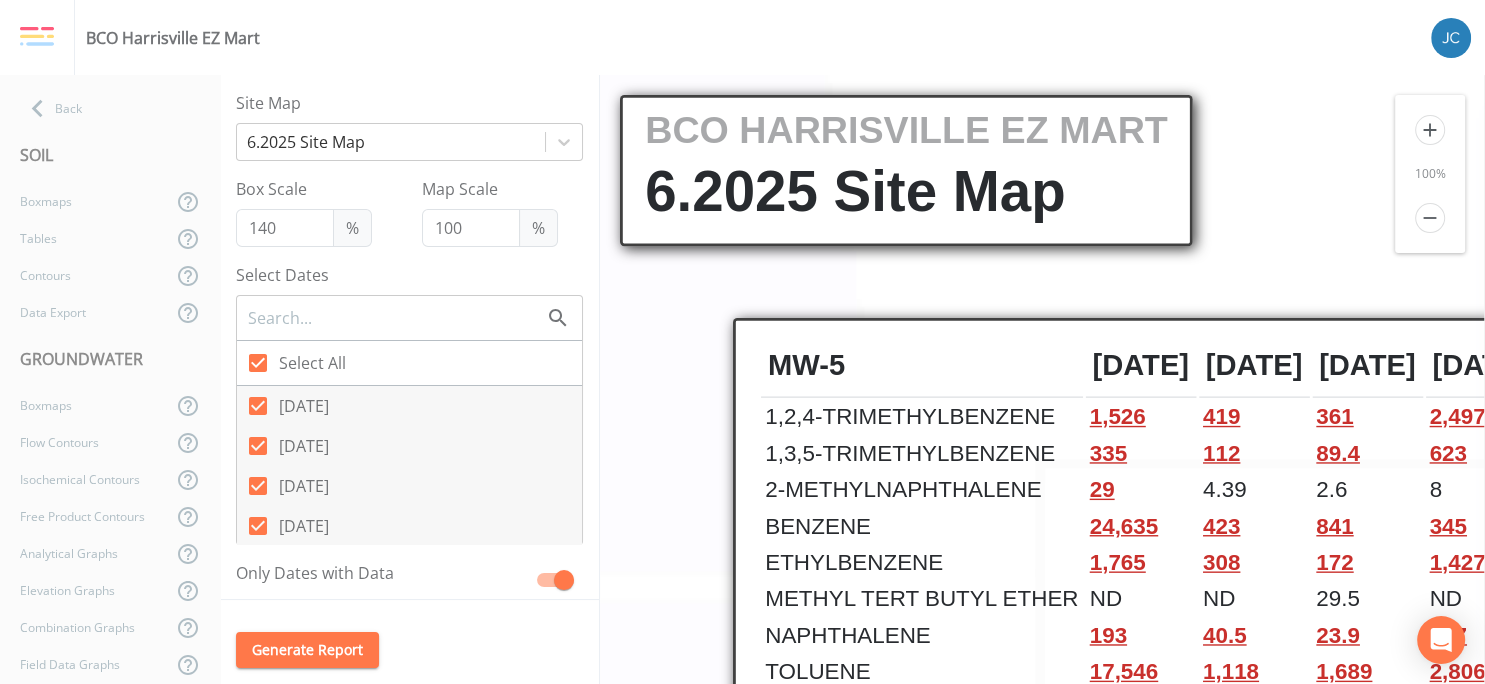 scroll, scrollTop: 0, scrollLeft: 0, axis: both 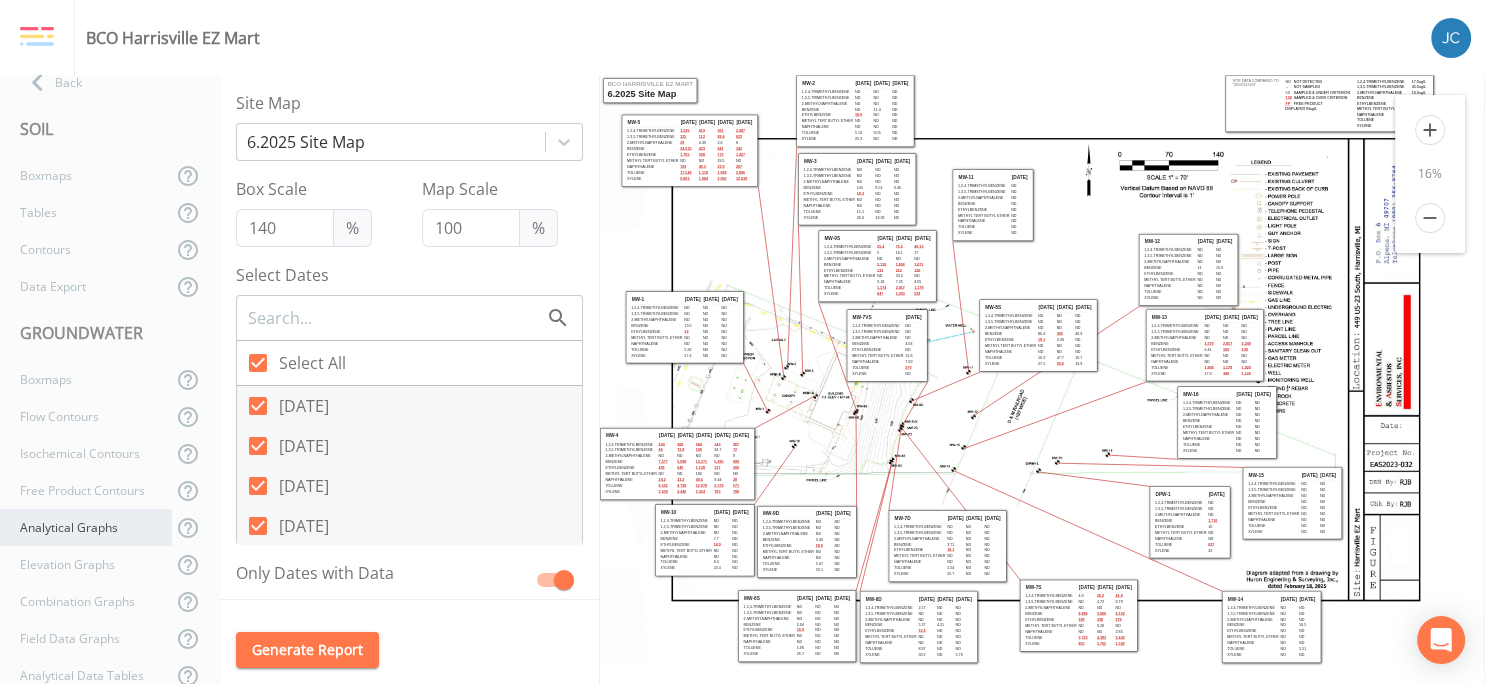 click on "Analytical Graphs" at bounding box center (86, 527) 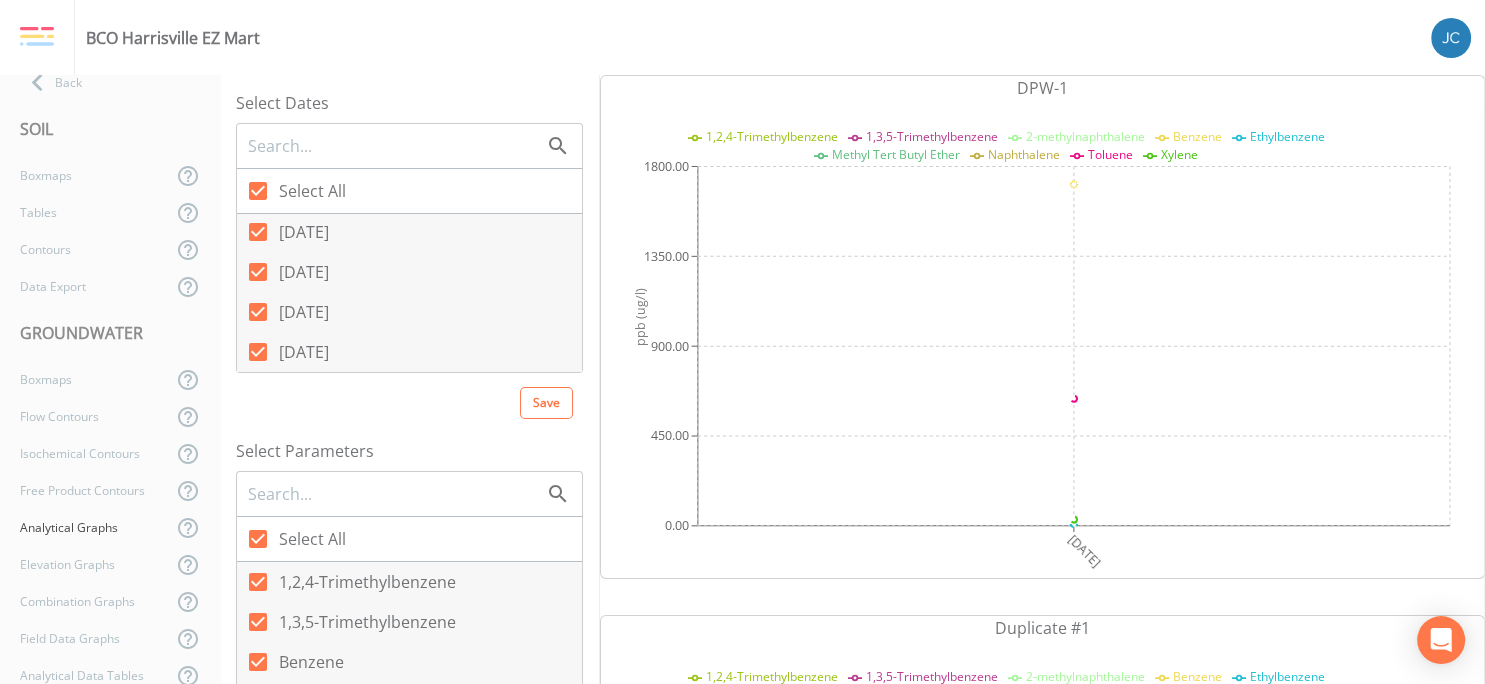 scroll, scrollTop: 43, scrollLeft: 0, axis: vertical 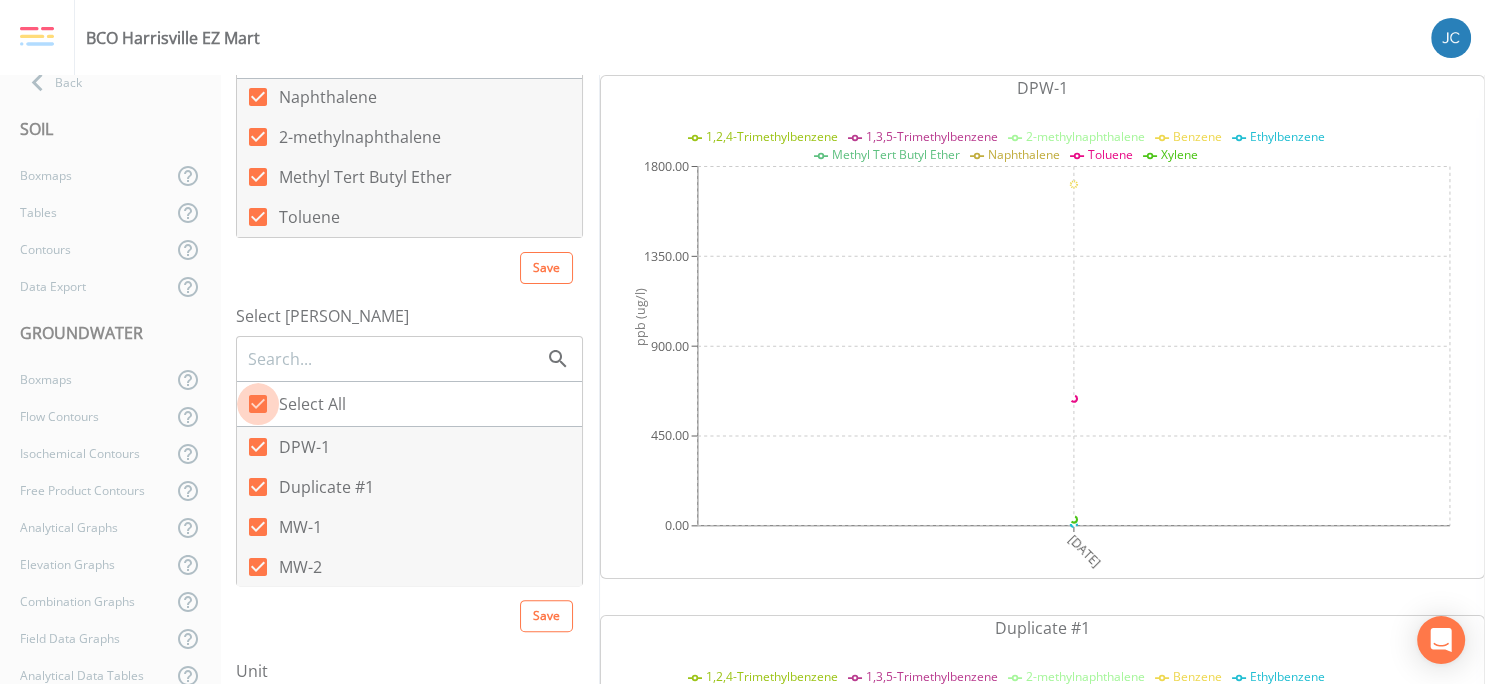 click 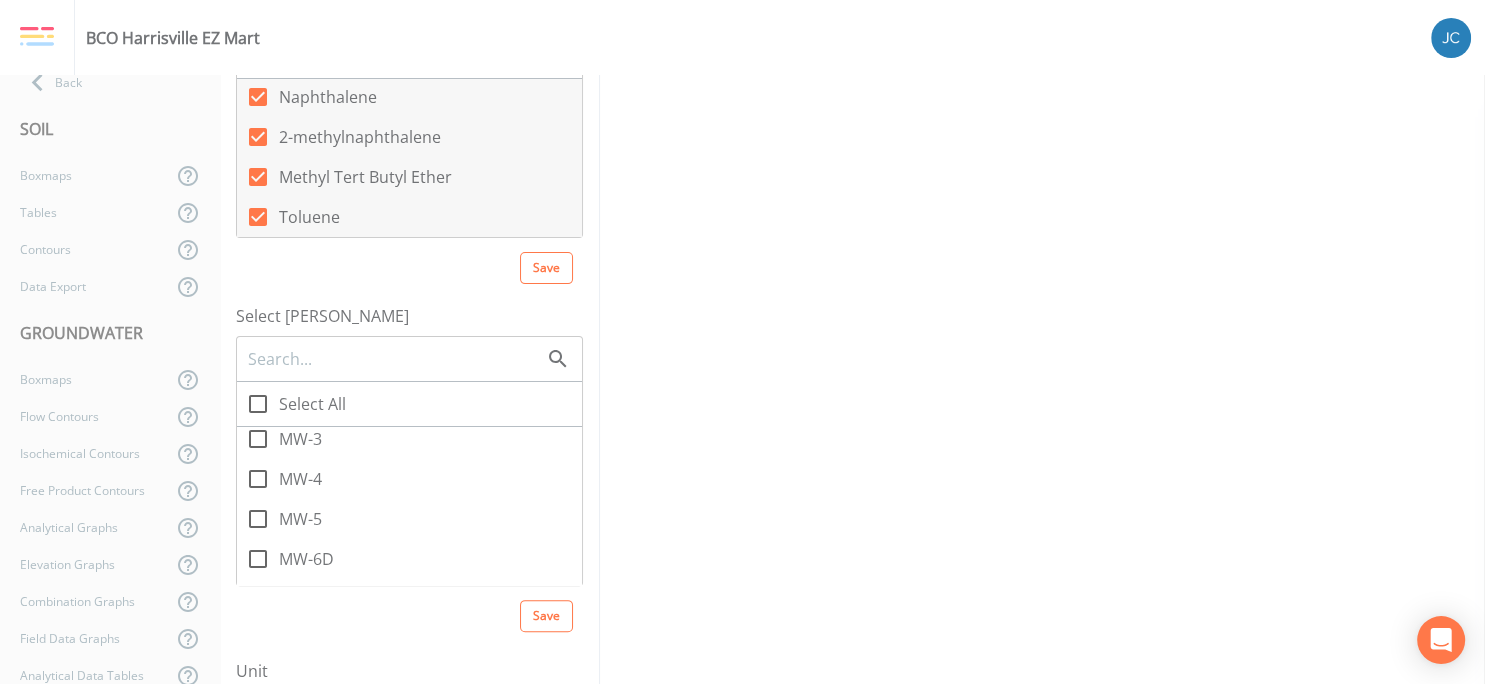 scroll, scrollTop: 130, scrollLeft: 0, axis: vertical 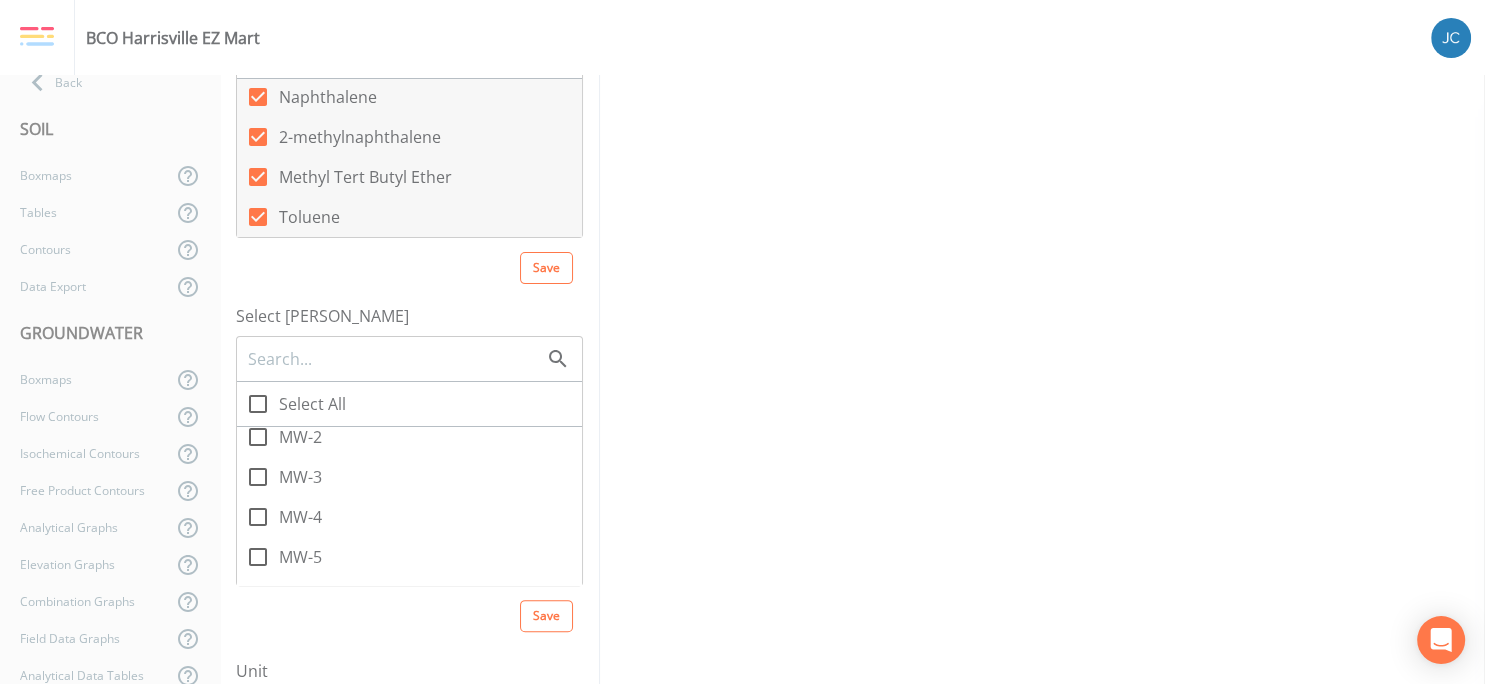 click on "MW-4" at bounding box center (247, 506) 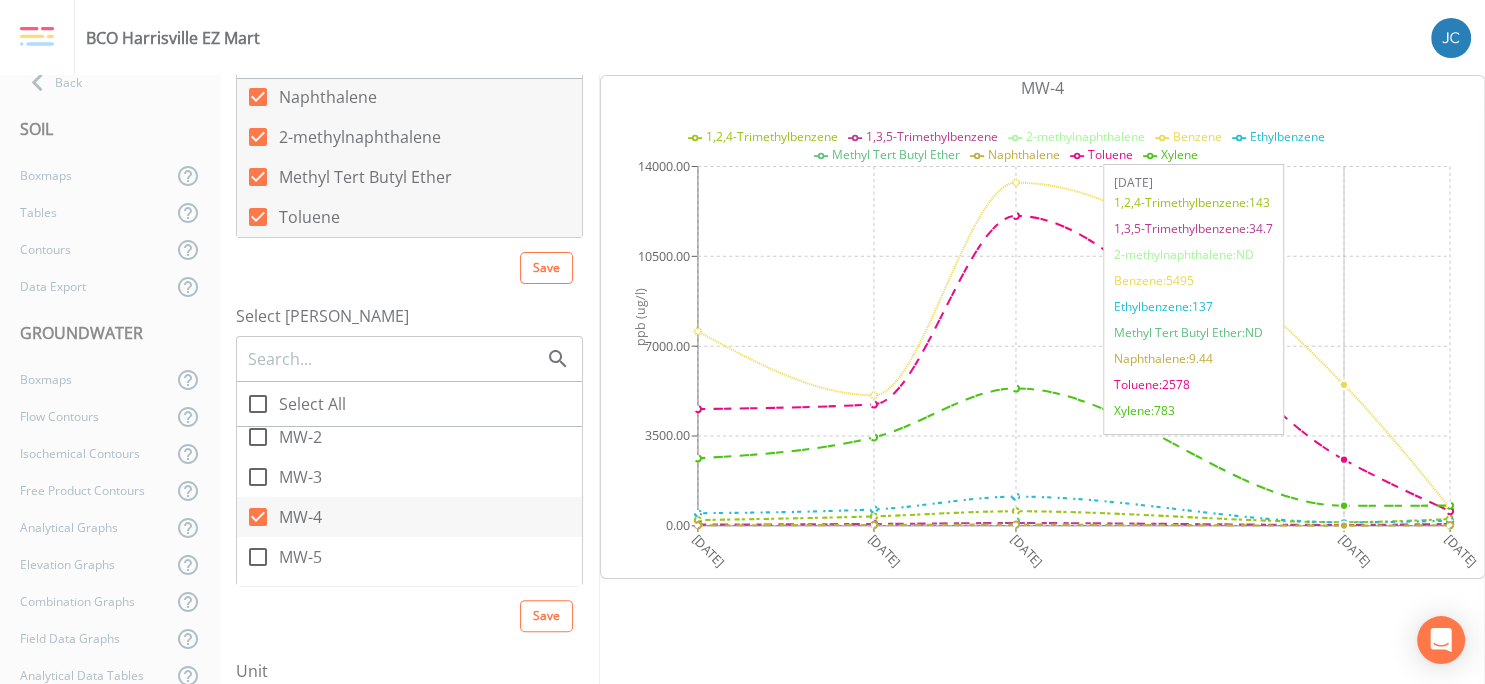 click 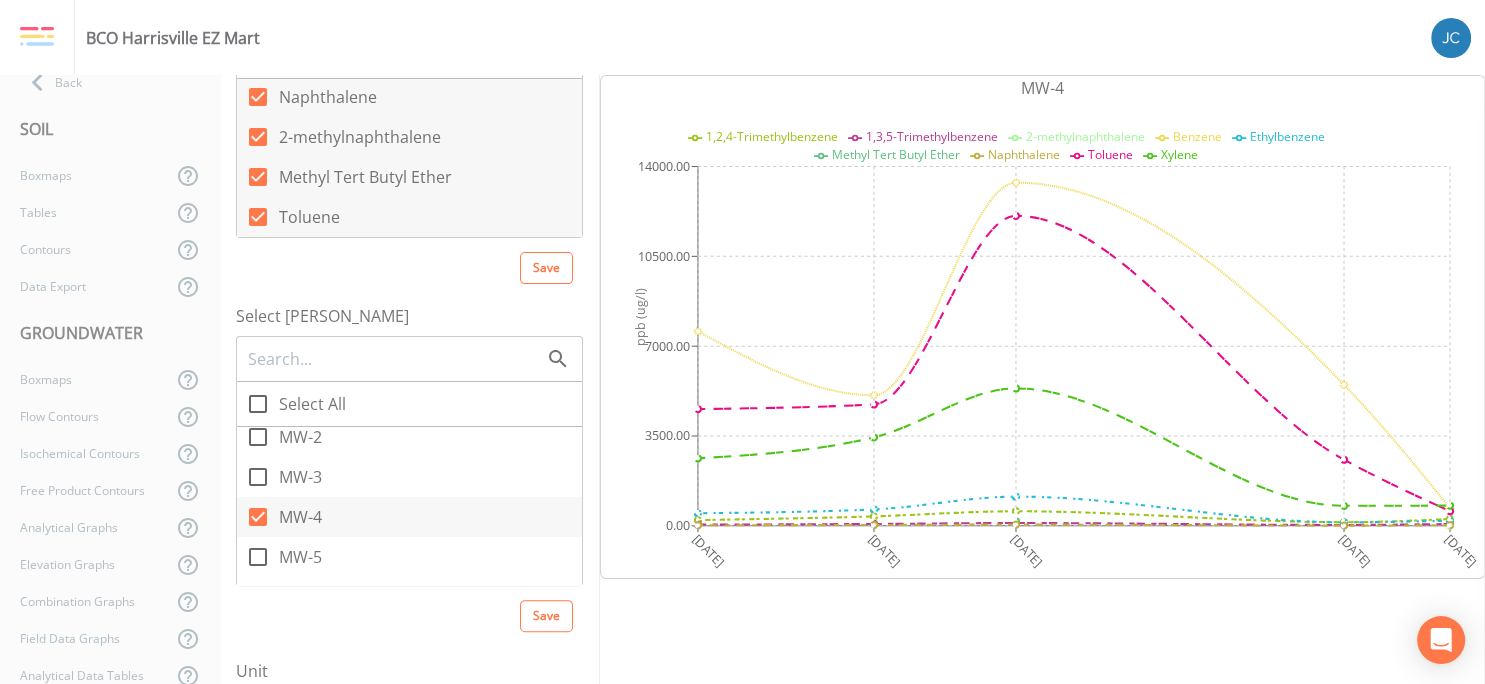 drag, startPoint x: 566, startPoint y: 203, endPoint x: 570, endPoint y: 171, distance: 32.24903 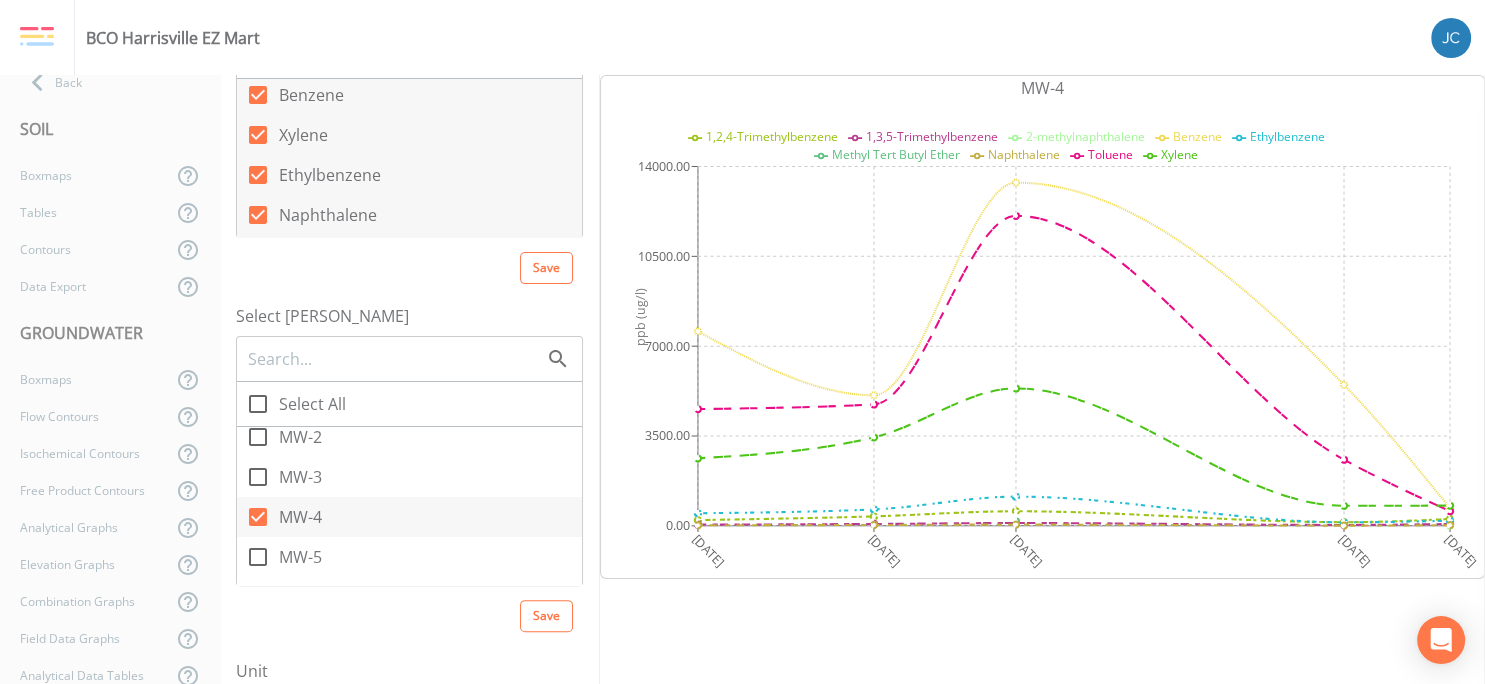 scroll, scrollTop: 58, scrollLeft: 0, axis: vertical 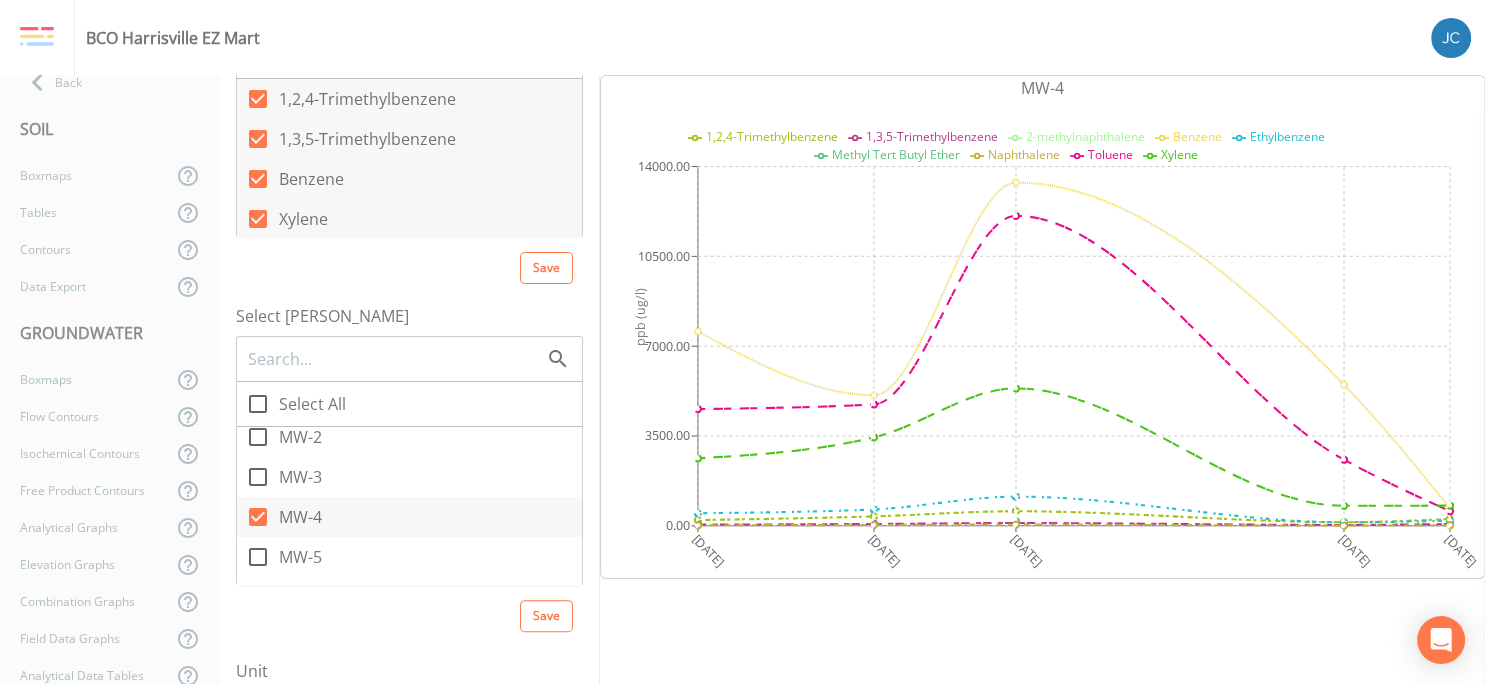 click at bounding box center (258, 99) 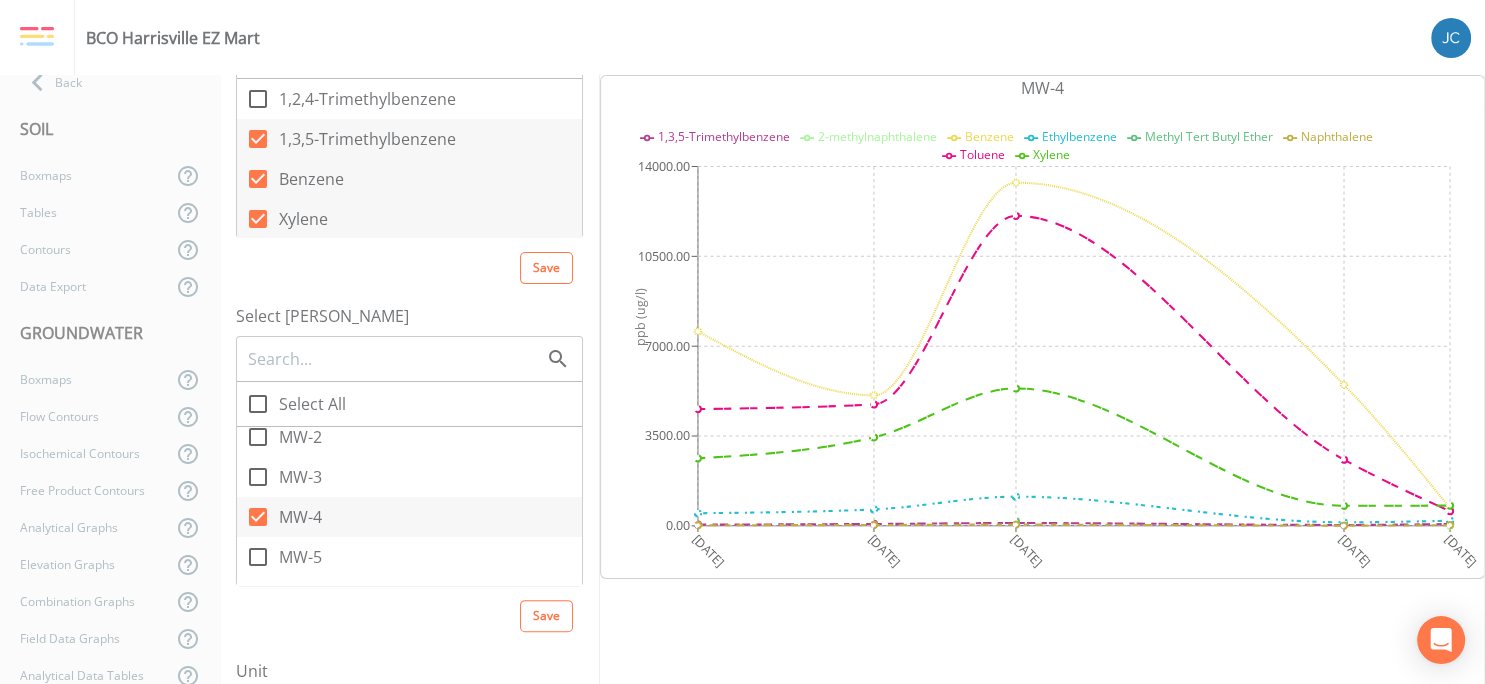 click 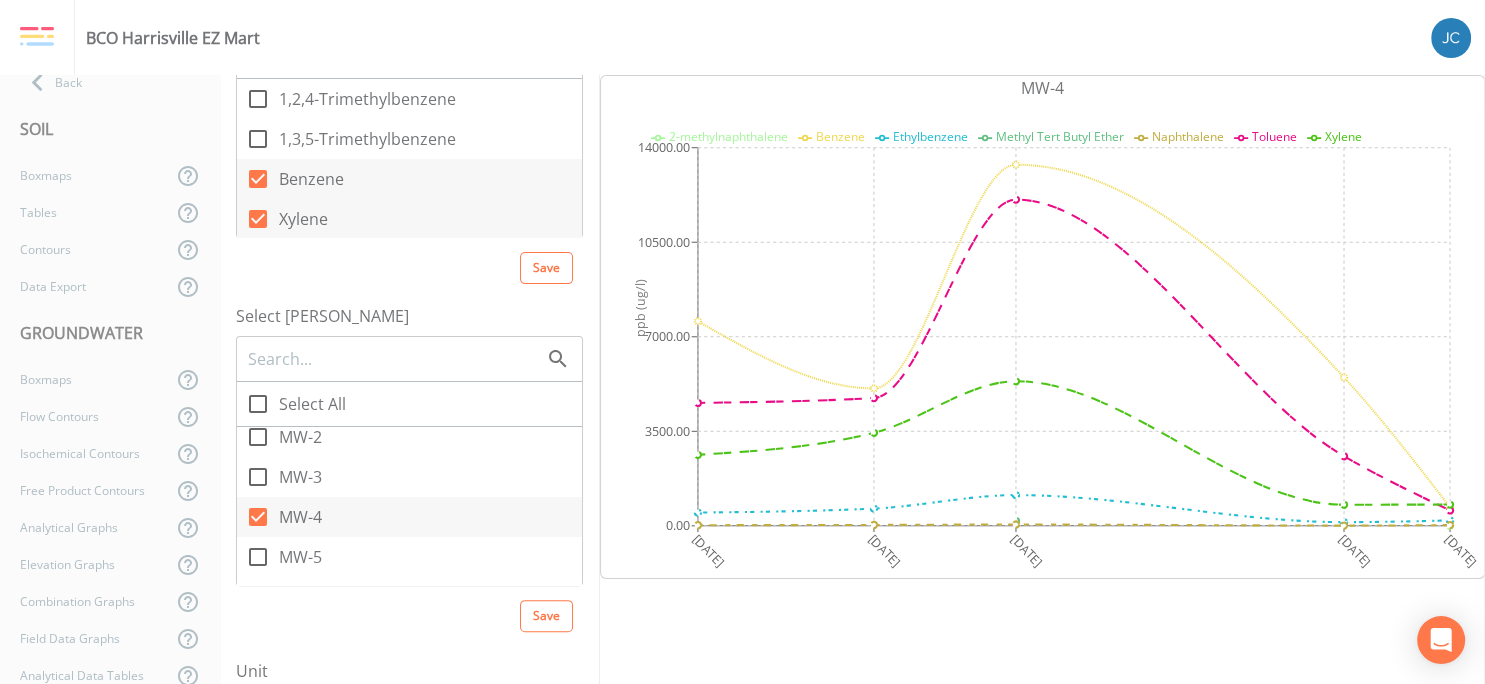click on "Xylene" at bounding box center [409, 219] 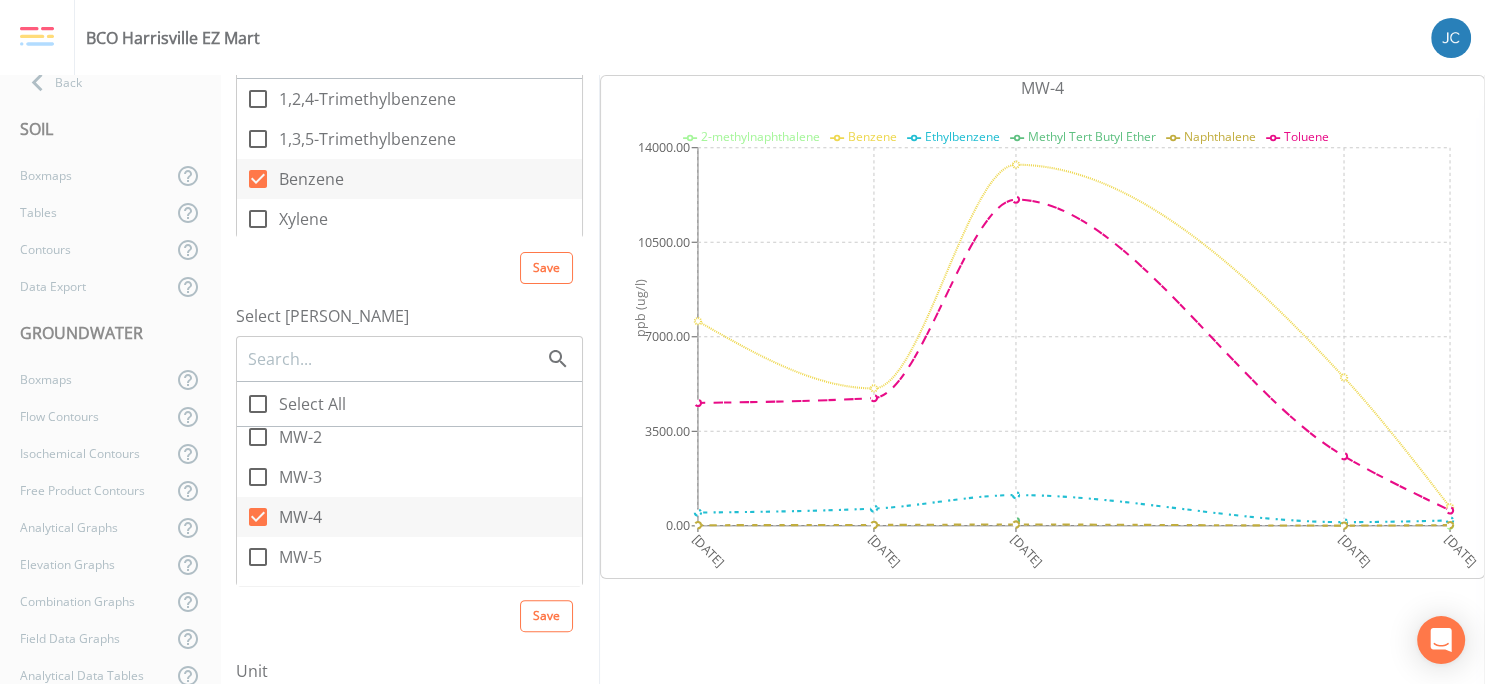 click on "Xylene" at bounding box center [409, 219] 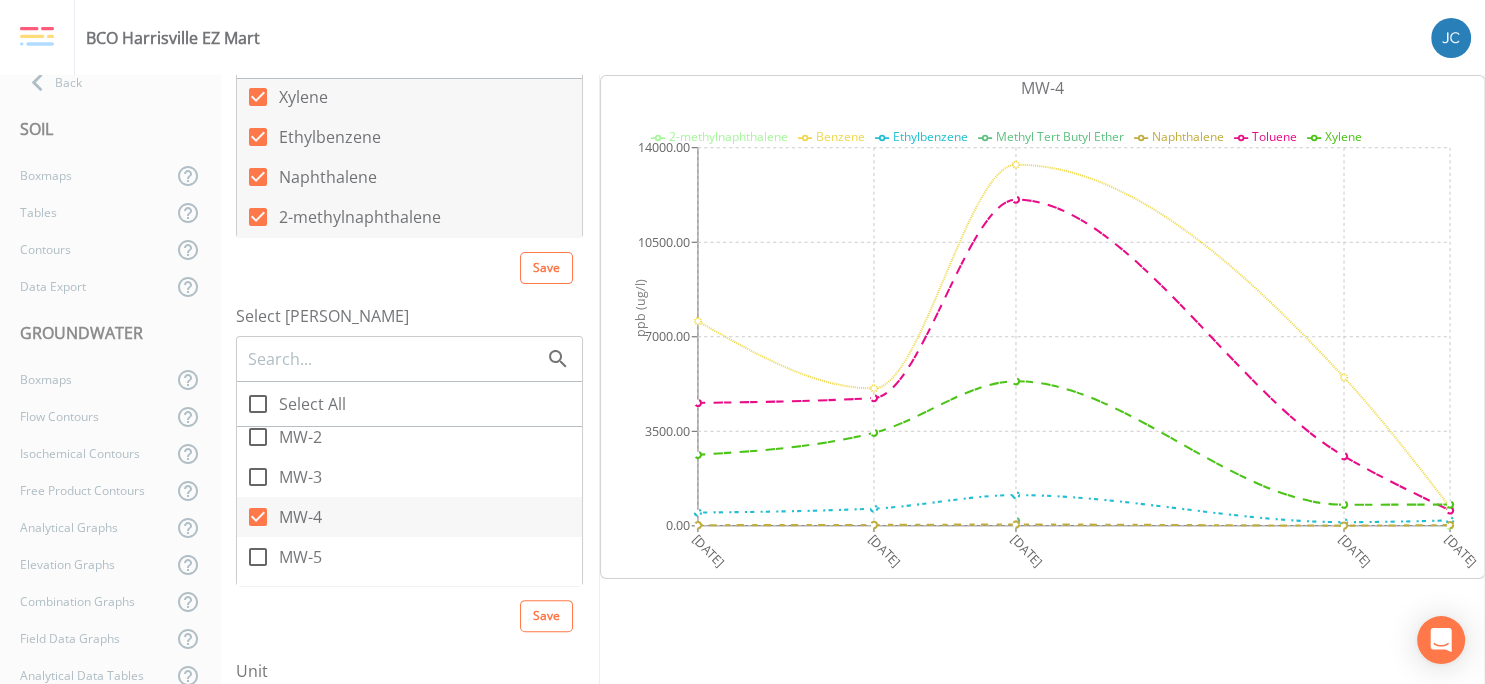scroll, scrollTop: 130, scrollLeft: 0, axis: vertical 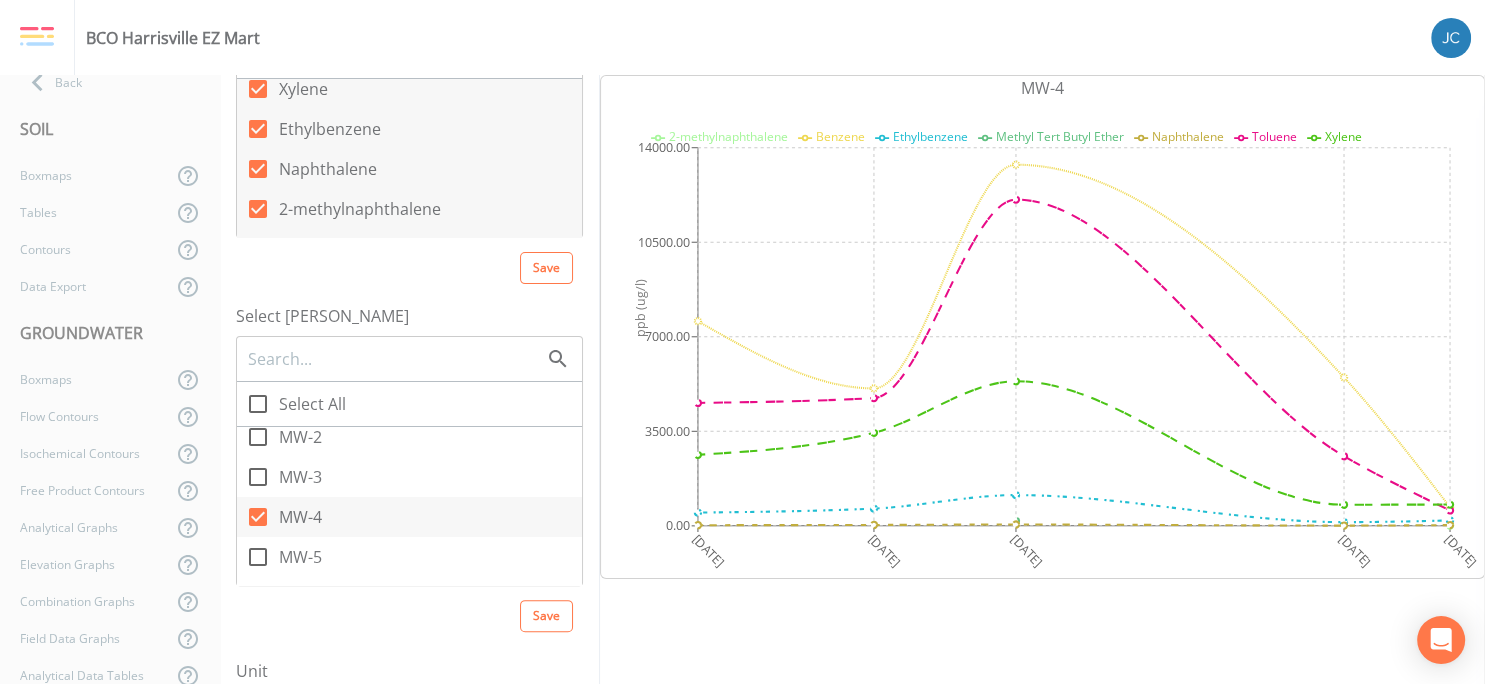 click at bounding box center (258, 129) 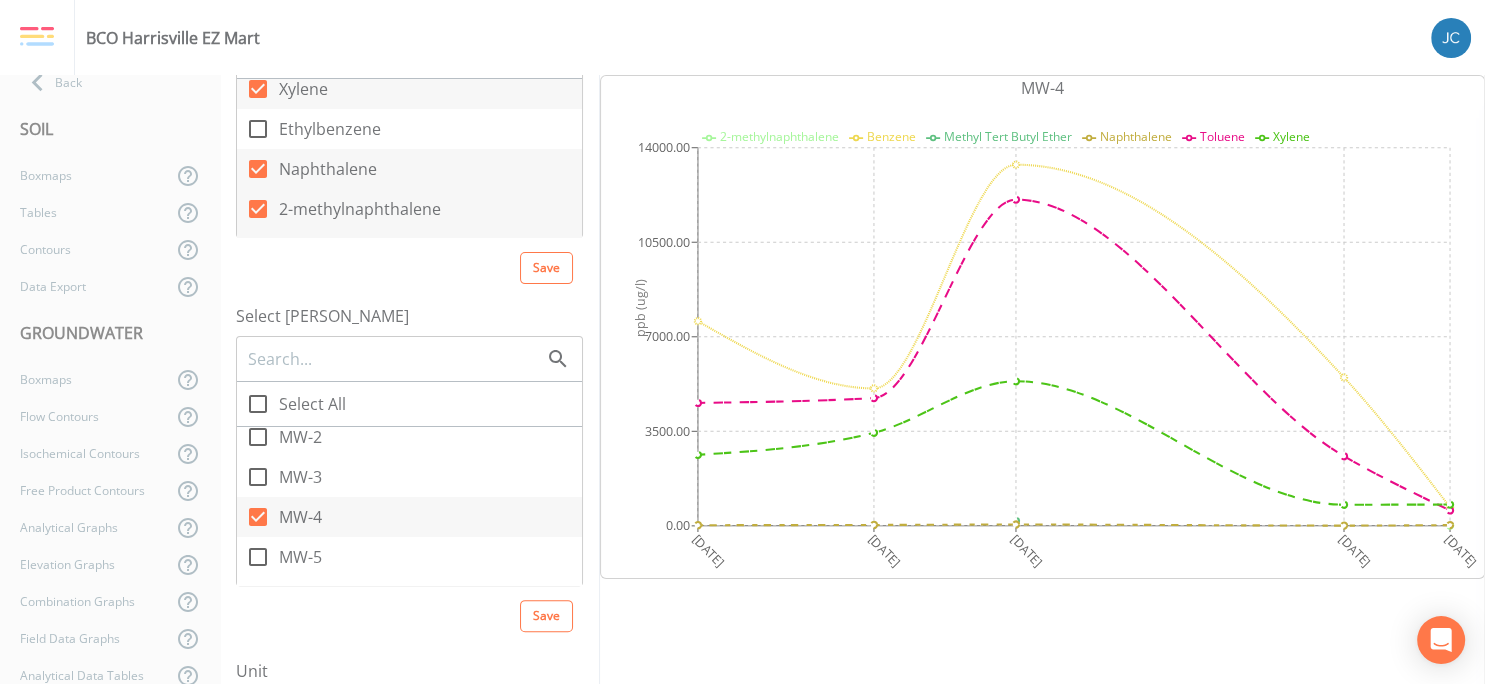 click 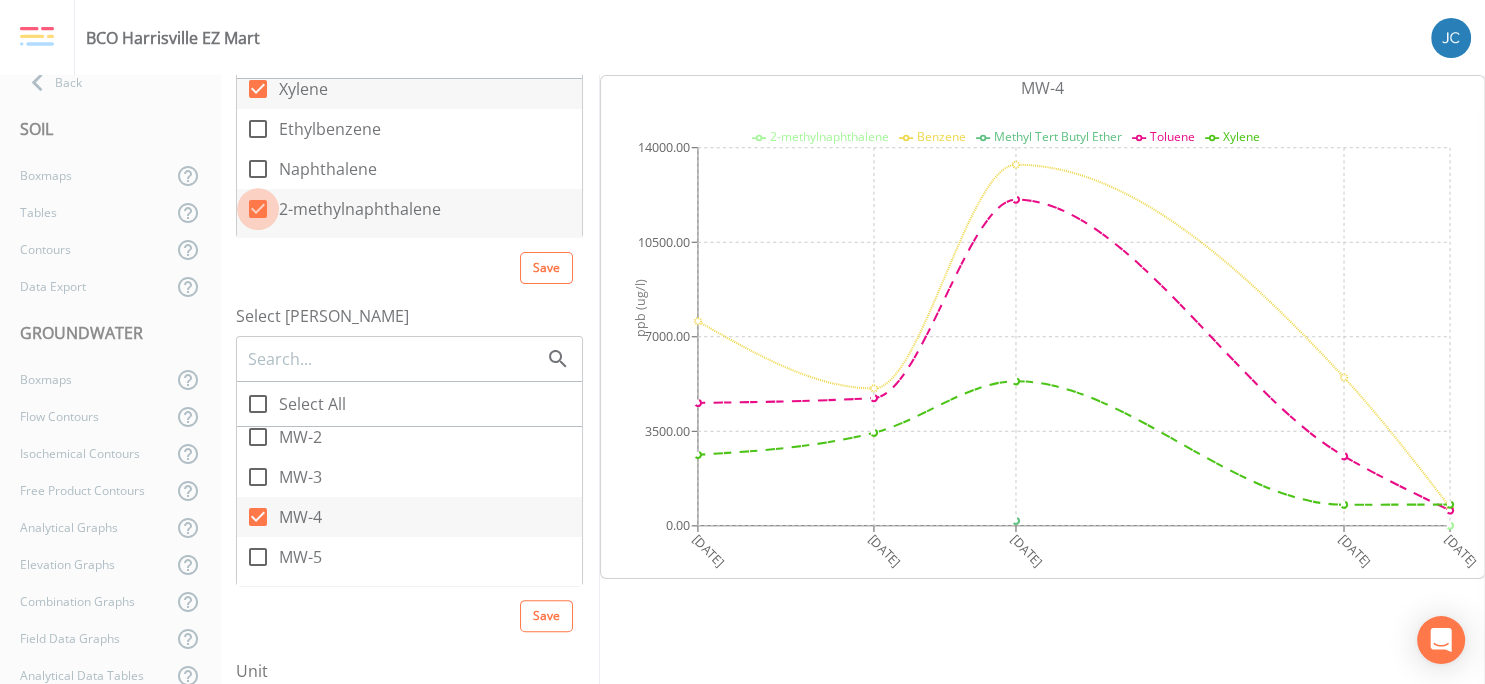 click at bounding box center (258, 209) 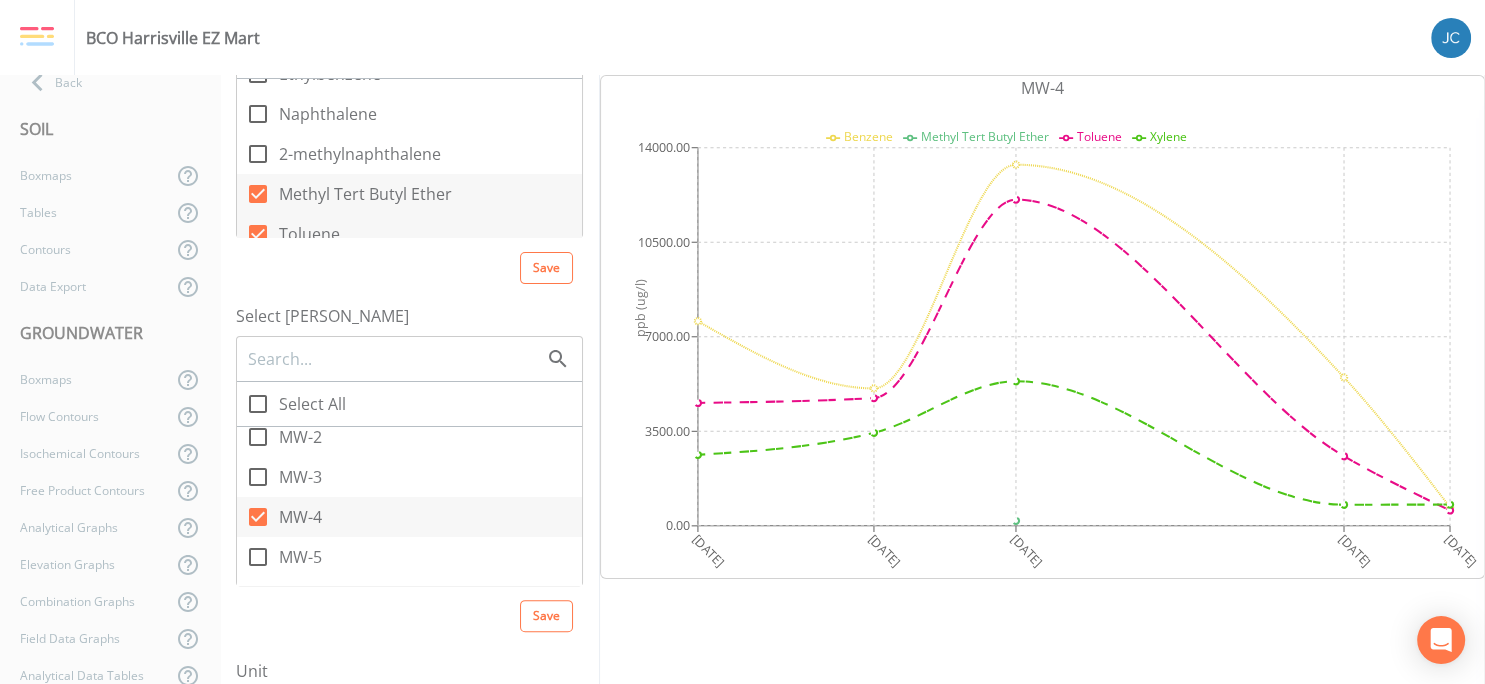 scroll, scrollTop: 194, scrollLeft: 0, axis: vertical 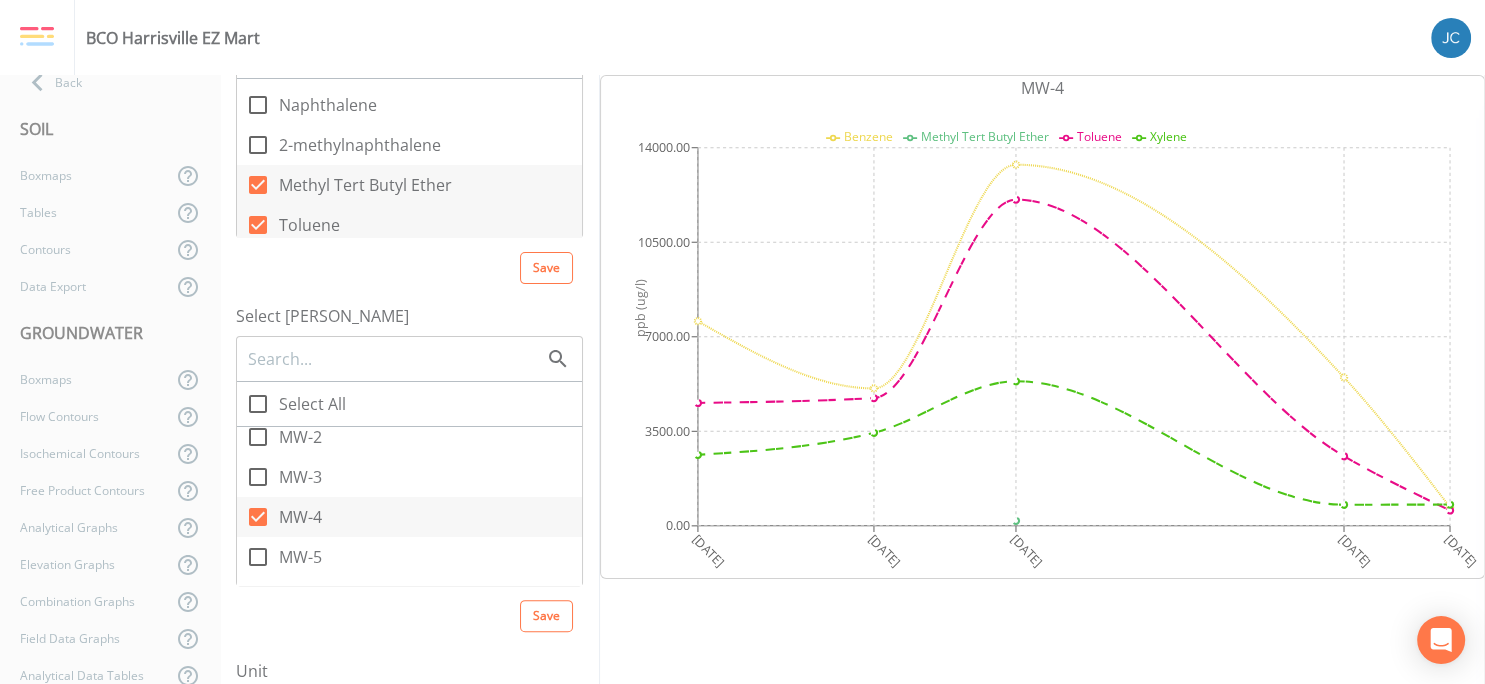 click at bounding box center [258, 185] 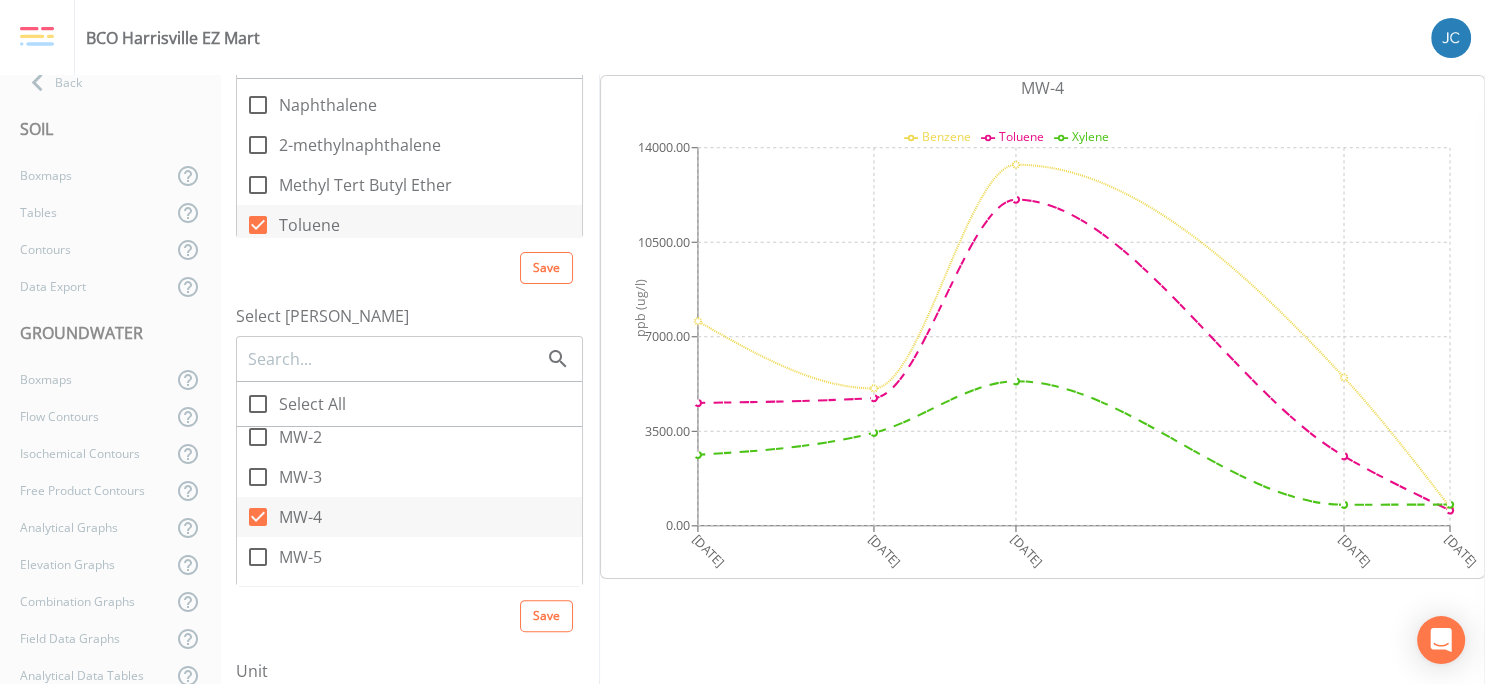 click 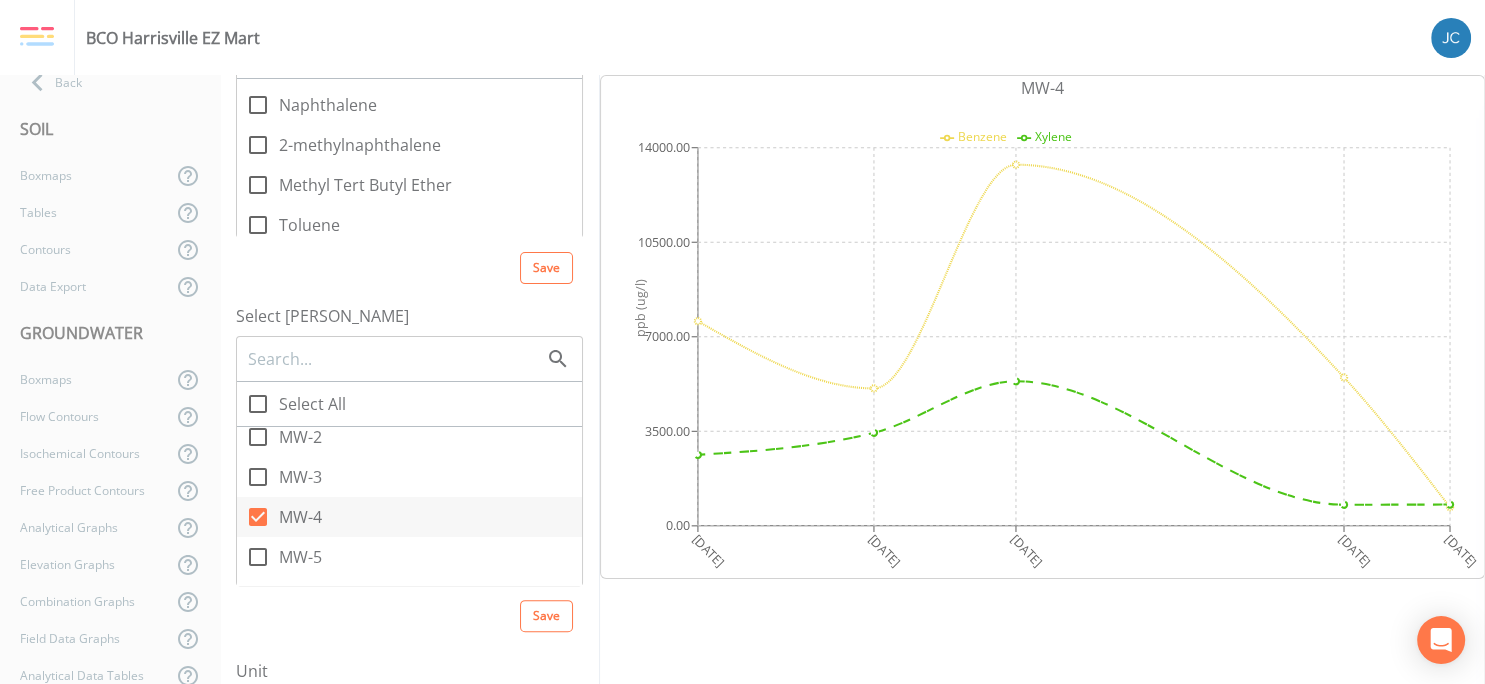 scroll, scrollTop: 202, scrollLeft: 0, axis: vertical 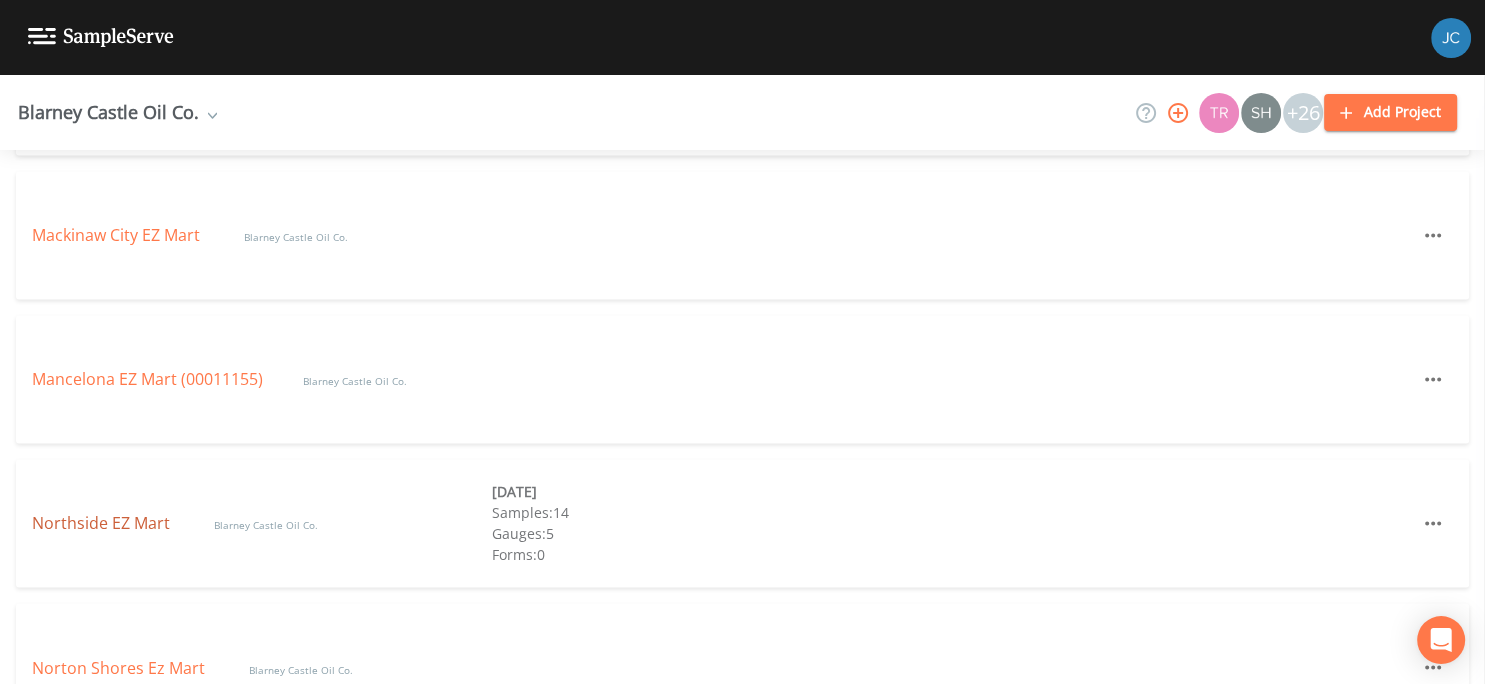 click on "Northside EZ Mart" at bounding box center [103, 523] 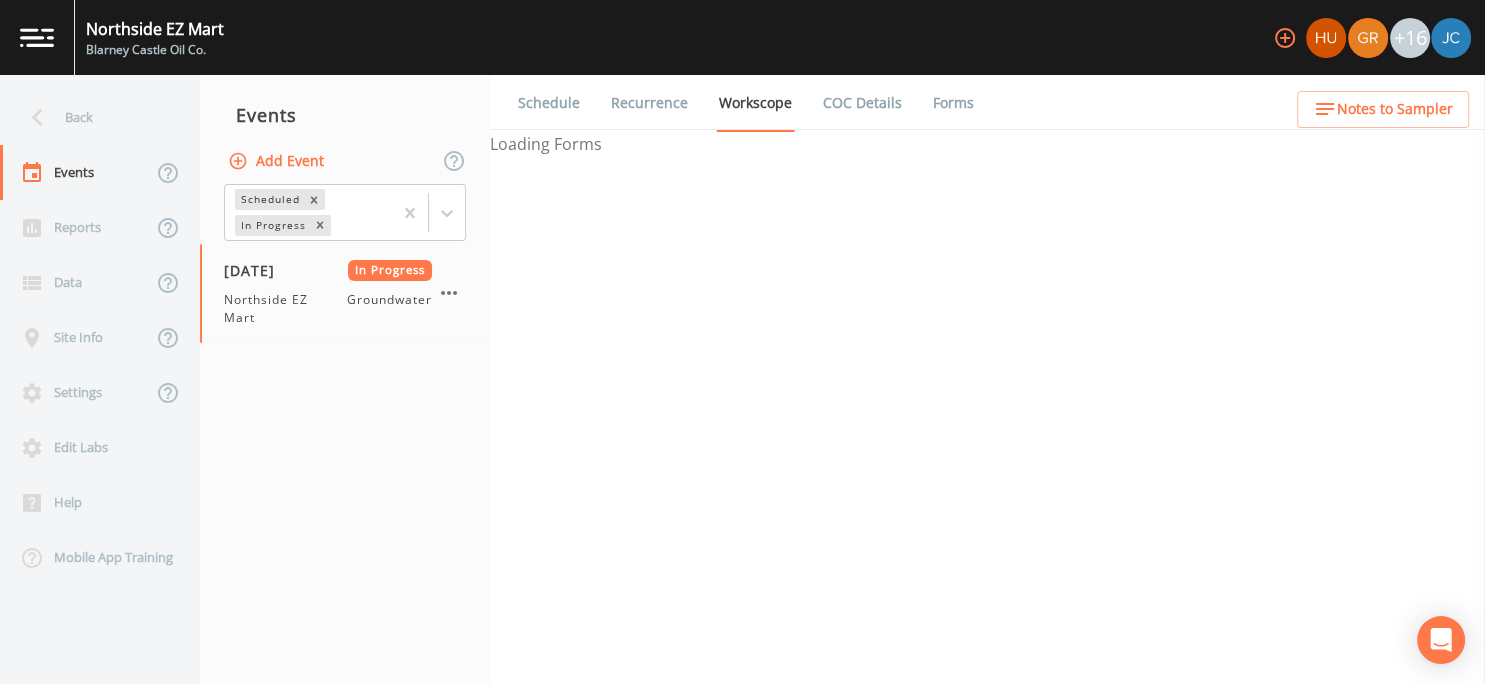 select on "4f082be6-97a7-4f70-a81f-c26a4e896ad7" 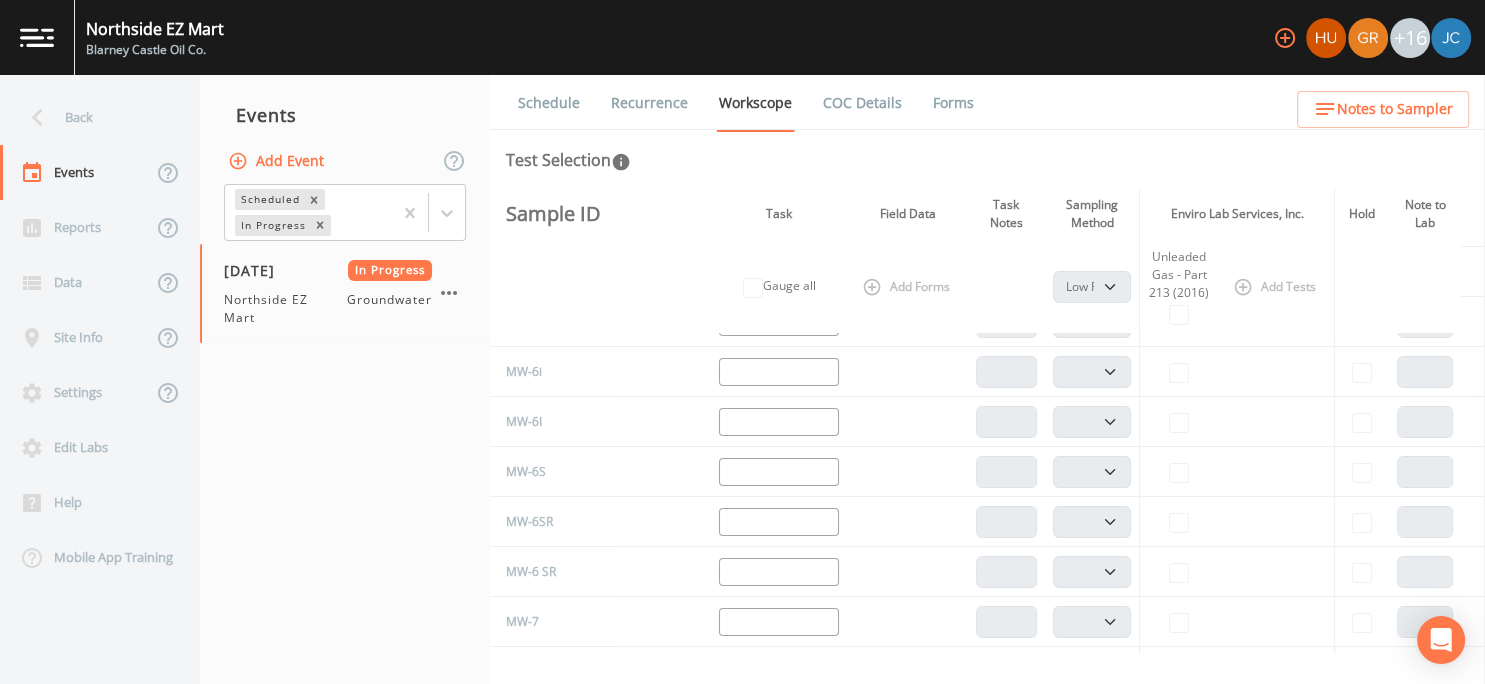 scroll, scrollTop: 0, scrollLeft: 0, axis: both 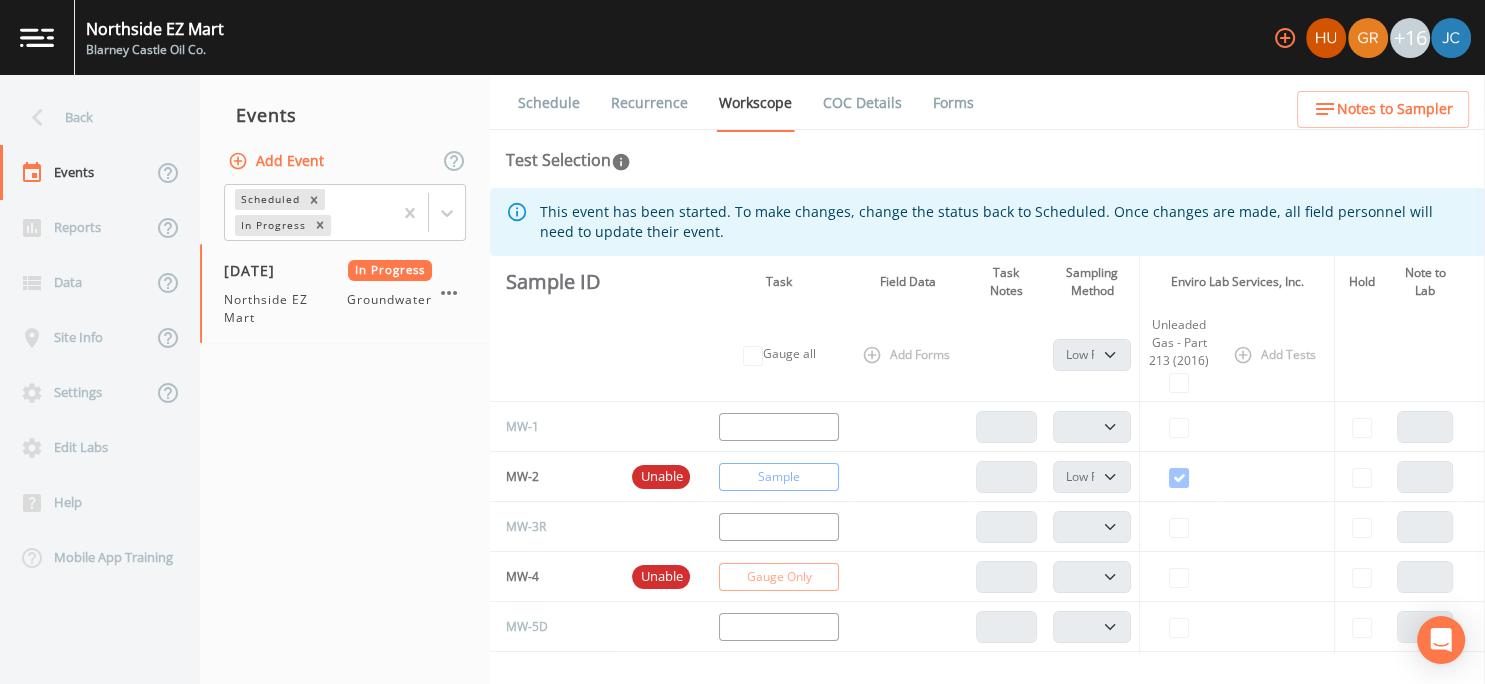 click at bounding box center [37, 37] 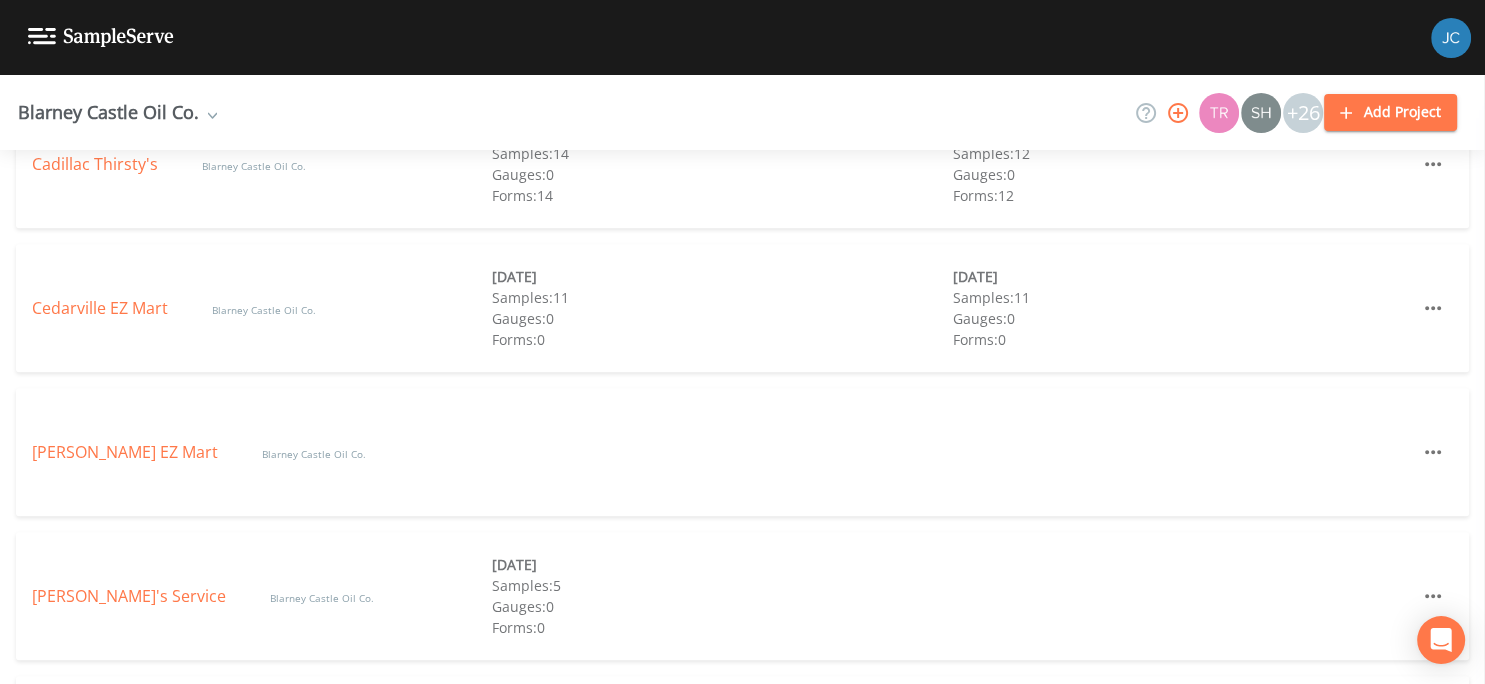 scroll, scrollTop: 1166, scrollLeft: 0, axis: vertical 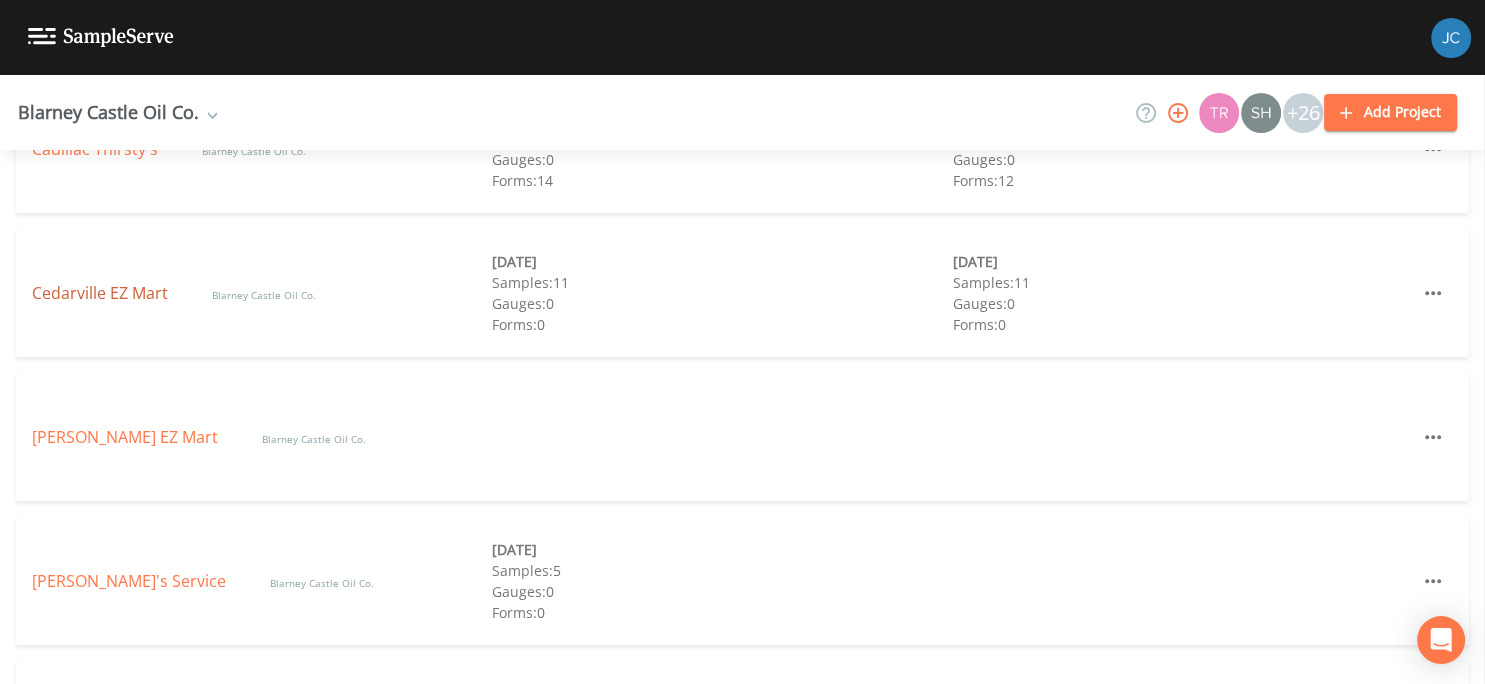 click on "Cedarville EZ Mart" at bounding box center (102, 293) 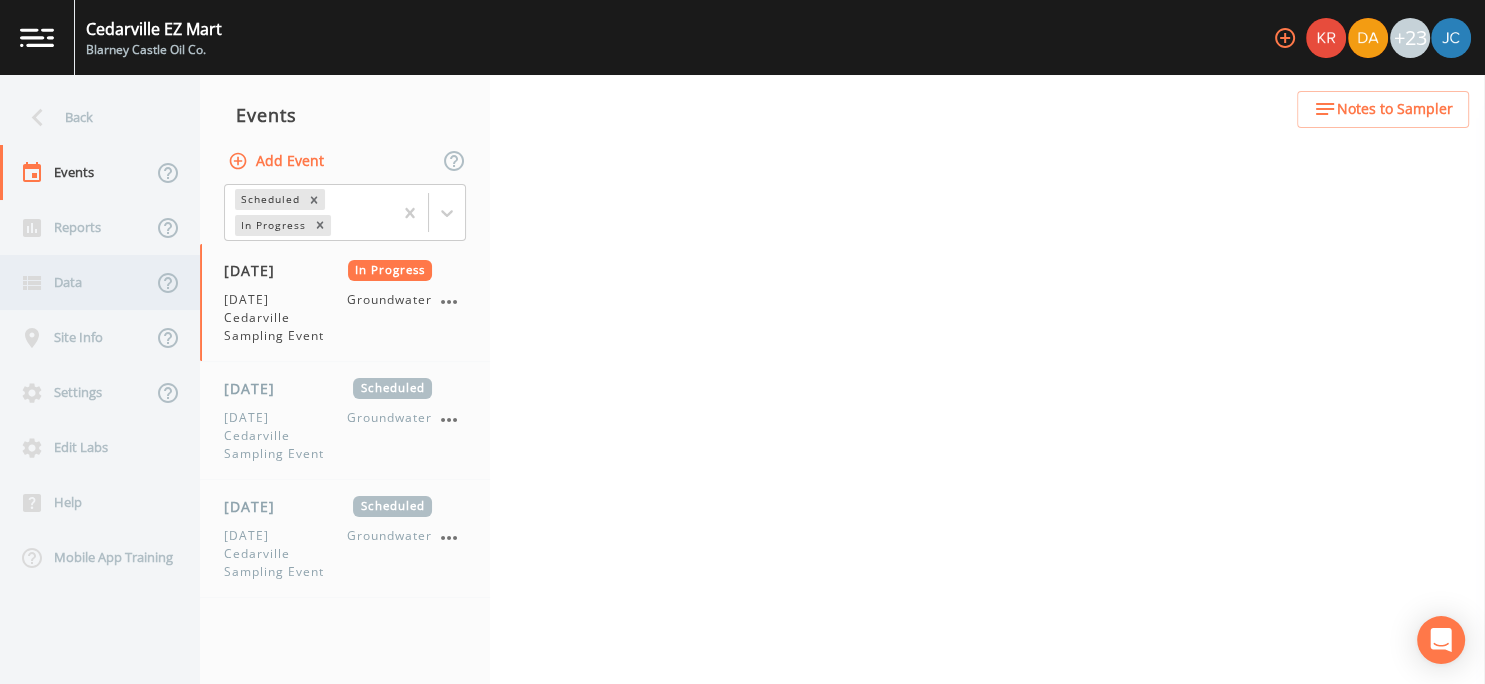 select on "4f082be6-97a7-4f70-a81f-c26a4e896ad7" 